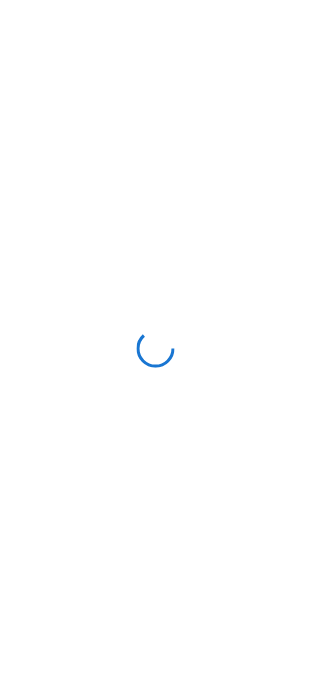 scroll, scrollTop: 0, scrollLeft: 0, axis: both 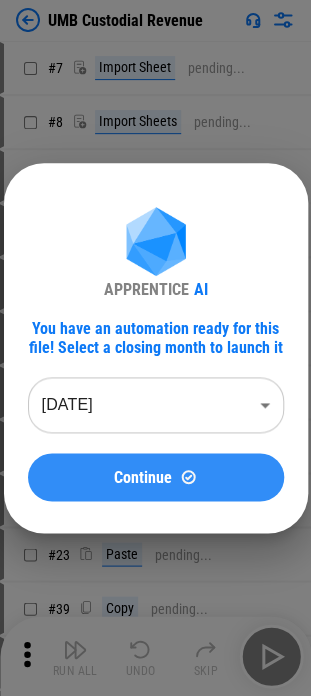 click on "Continue" at bounding box center (156, 476) 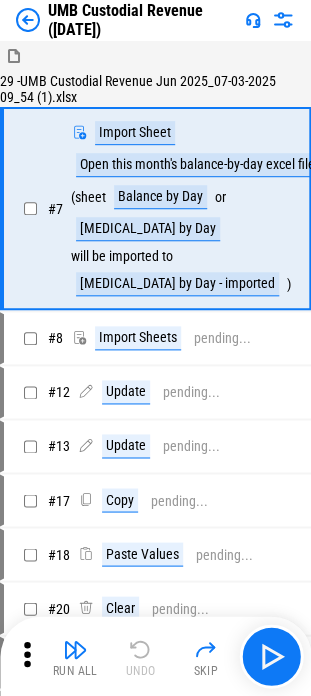 click on "Run All Undo Skip" at bounding box center [157, 656] 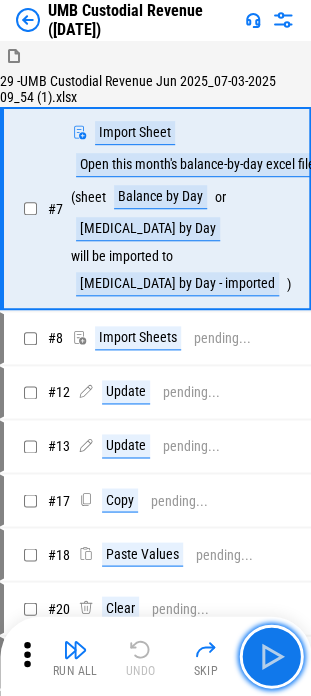 click at bounding box center [271, 656] 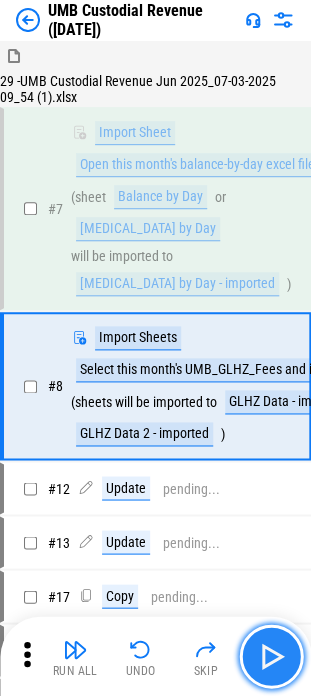 click at bounding box center [271, 656] 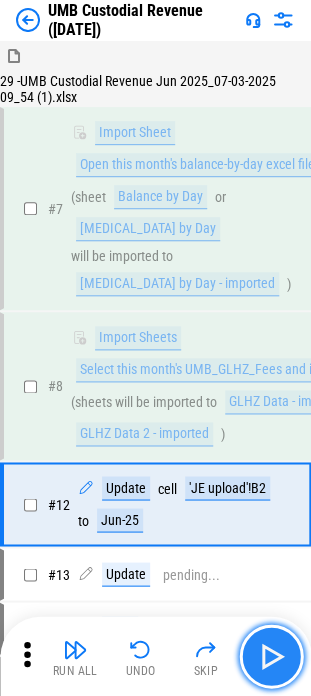 click at bounding box center (271, 656) 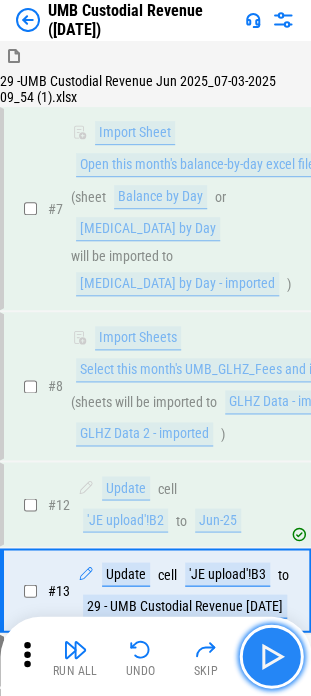 click at bounding box center [271, 656] 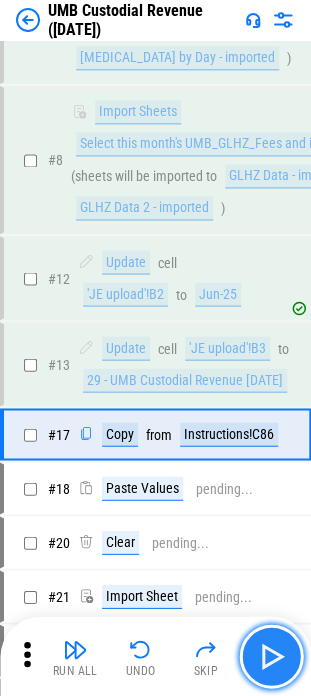 click at bounding box center [271, 656] 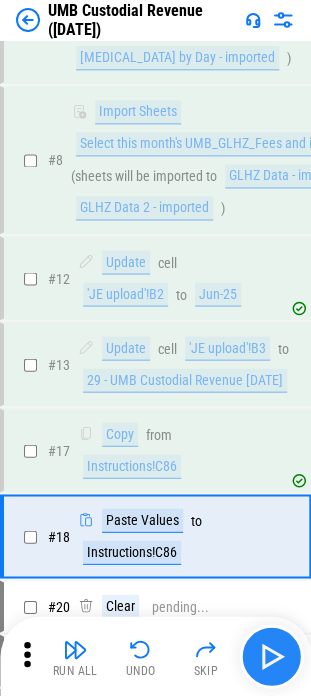 scroll, scrollTop: 237, scrollLeft: 0, axis: vertical 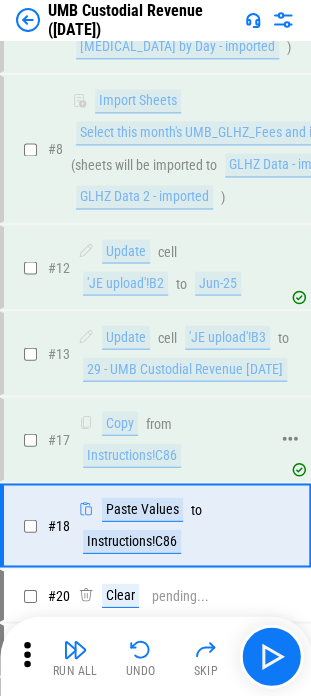 click on "Instructions!C86" at bounding box center [132, 455] 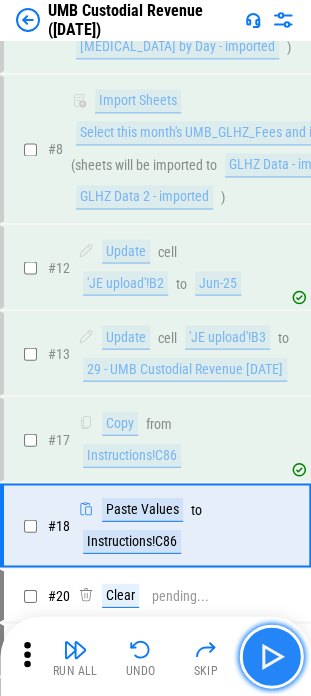 click at bounding box center (271, 656) 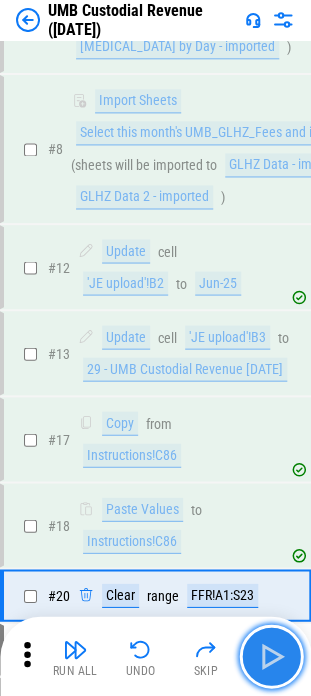 click at bounding box center [271, 656] 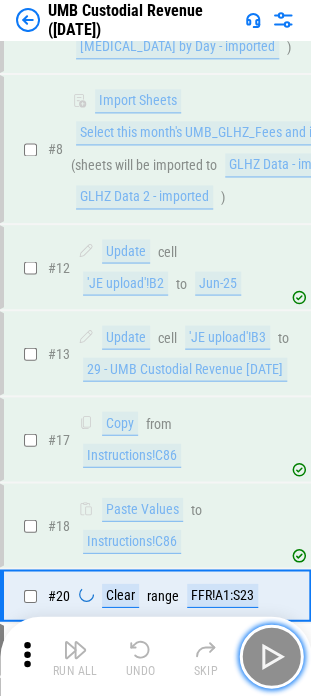 click at bounding box center (271, 656) 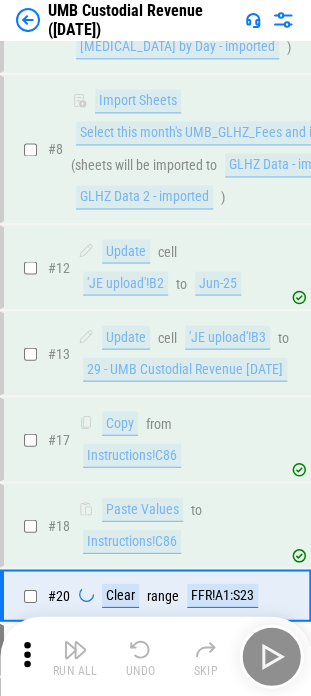scroll, scrollTop: 272, scrollLeft: 0, axis: vertical 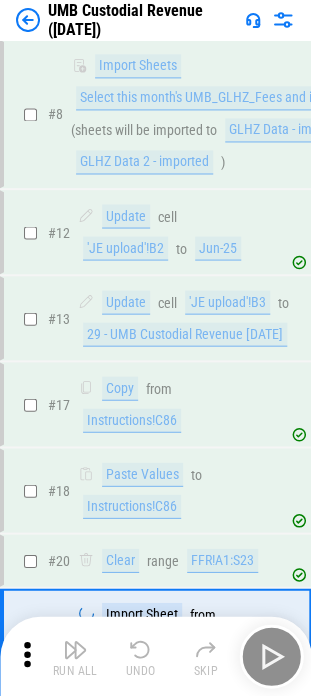 click on "Run All Undo Skip" at bounding box center (157, 656) 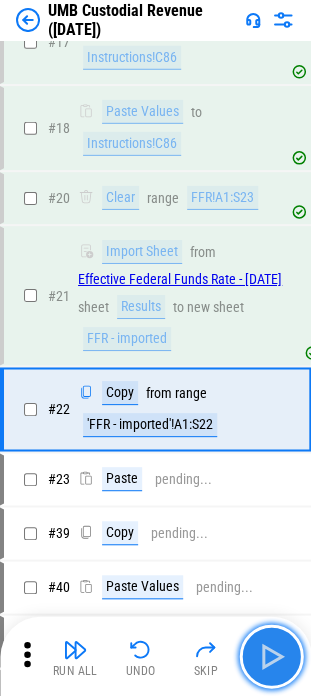 click at bounding box center [271, 656] 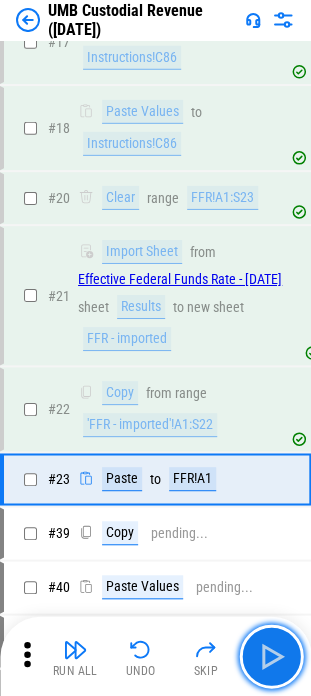 click at bounding box center [271, 656] 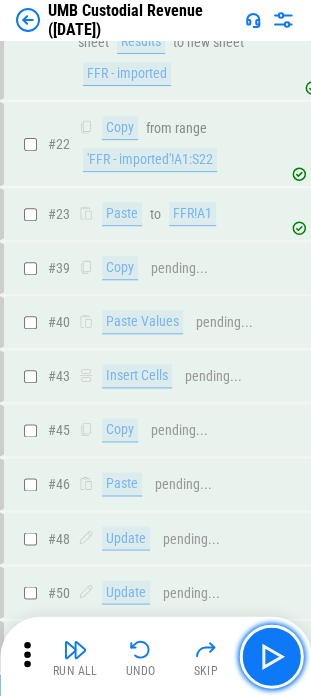 click at bounding box center (271, 656) 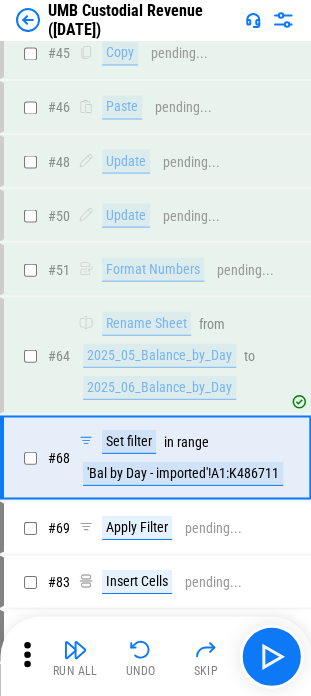 scroll, scrollTop: 1320, scrollLeft: 0, axis: vertical 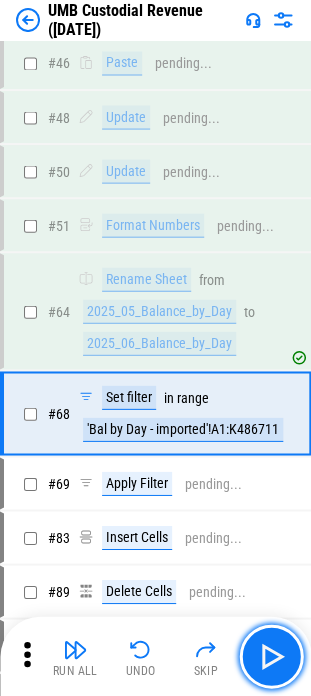 click at bounding box center [271, 656] 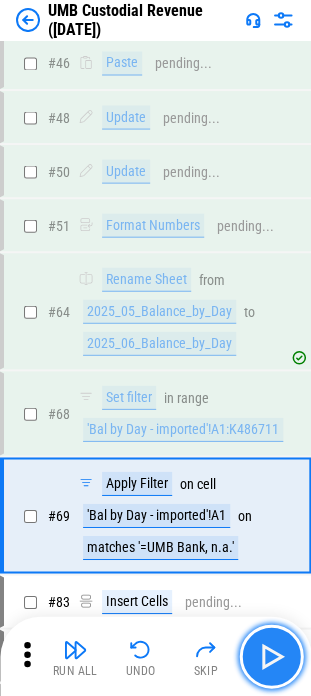 click at bounding box center [271, 656] 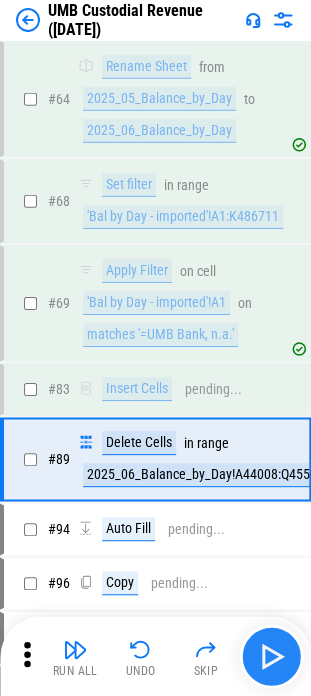 scroll, scrollTop: 1576, scrollLeft: 0, axis: vertical 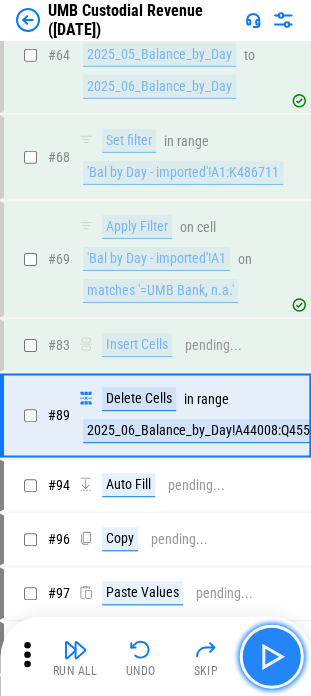 click at bounding box center [271, 656] 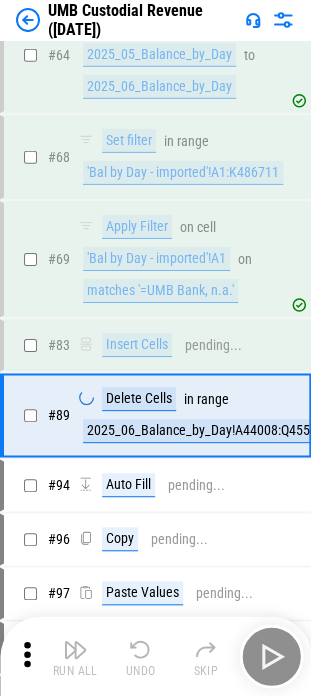 click on "Run All Undo Skip" at bounding box center [157, 656] 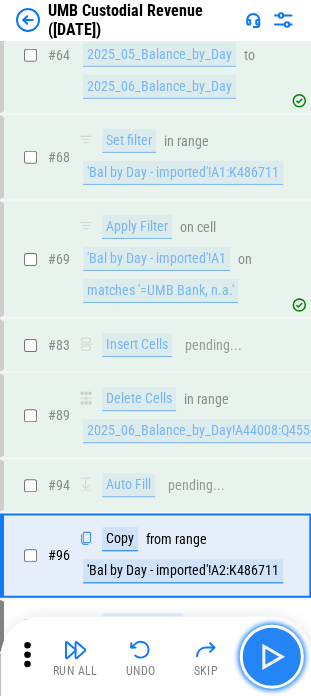 click at bounding box center (271, 656) 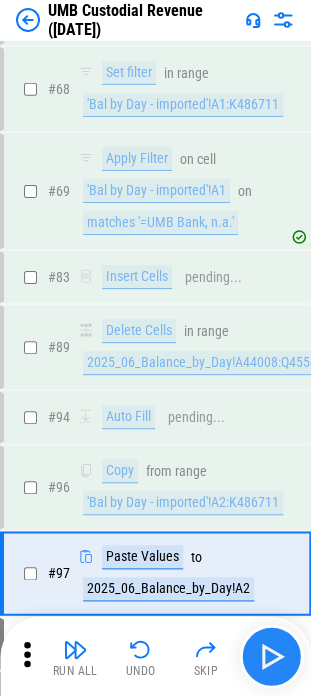 scroll, scrollTop: 1800, scrollLeft: 0, axis: vertical 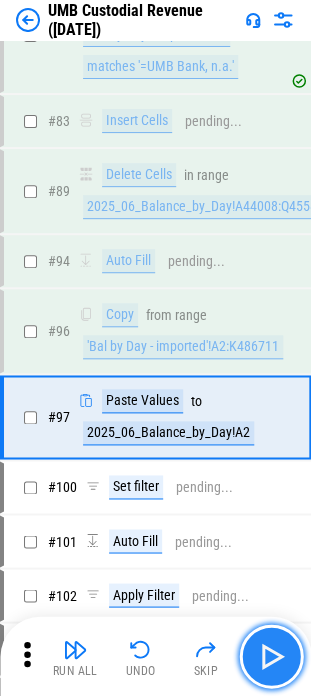 click at bounding box center [271, 656] 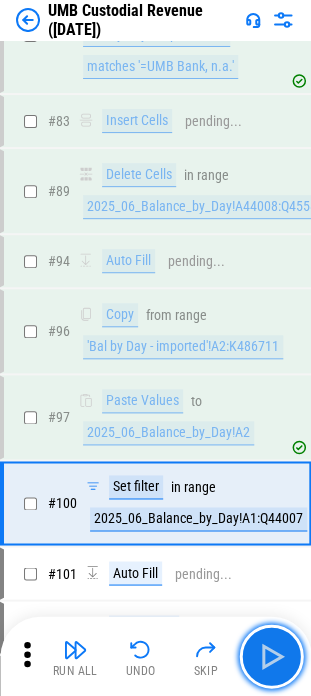 click at bounding box center [271, 656] 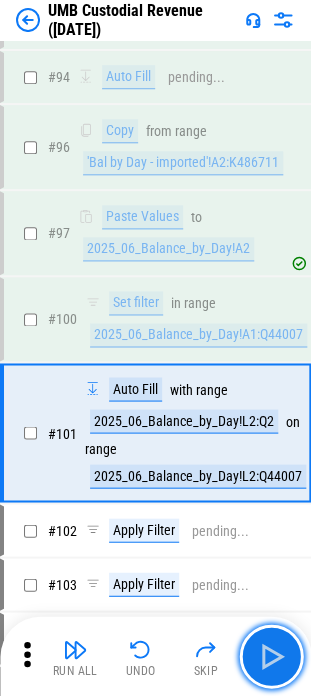 scroll, scrollTop: 1998, scrollLeft: 0, axis: vertical 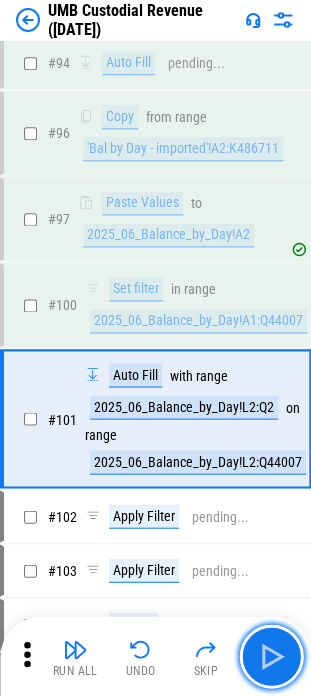 click at bounding box center [271, 656] 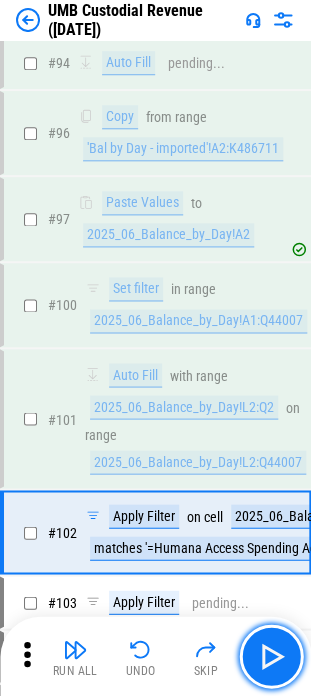 click at bounding box center [271, 656] 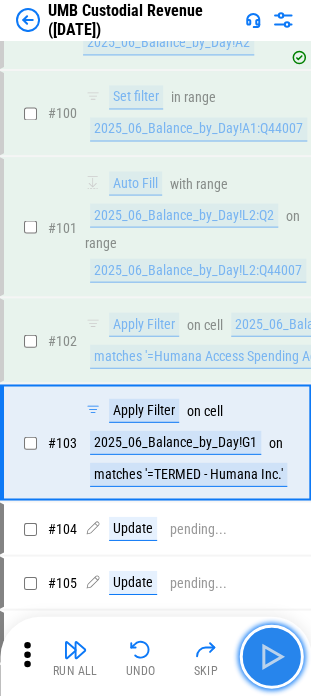 scroll, scrollTop: 2212, scrollLeft: 0, axis: vertical 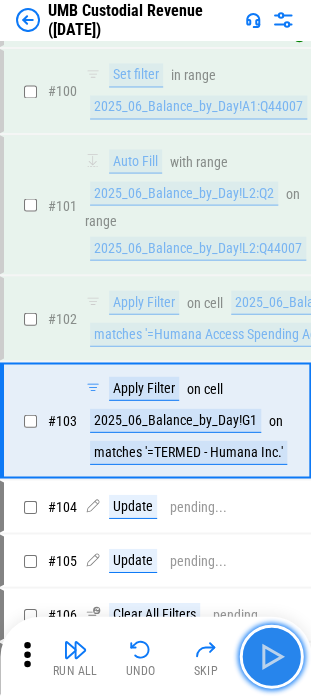 click at bounding box center [271, 656] 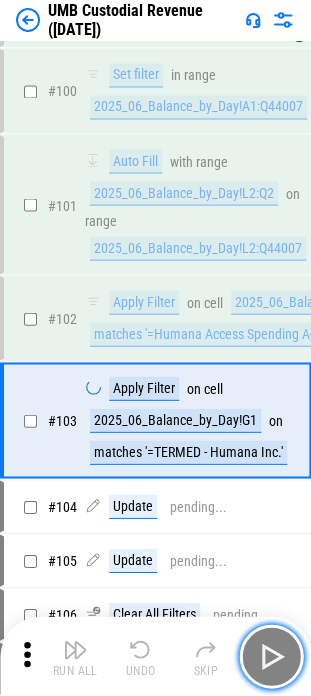 click at bounding box center [271, 656] 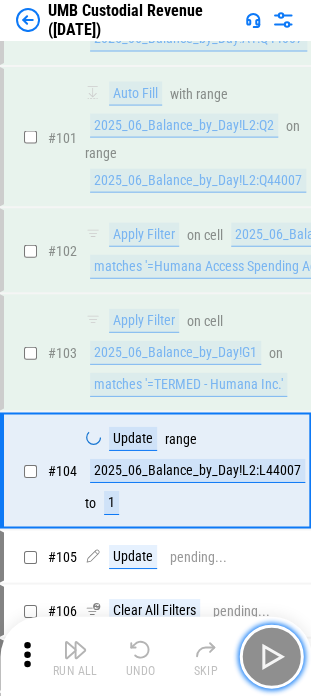 click at bounding box center [271, 656] 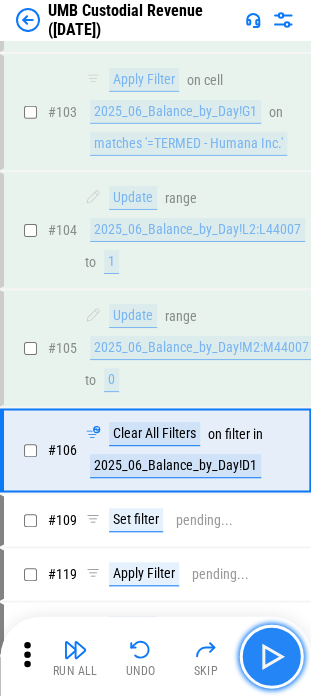 scroll, scrollTop: 2547, scrollLeft: 0, axis: vertical 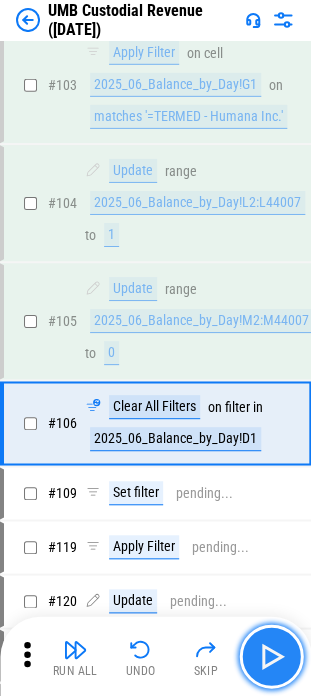 click at bounding box center (271, 656) 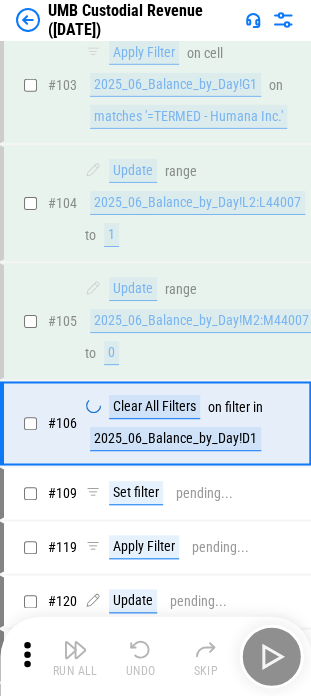 click on "Run All Undo Skip" at bounding box center [157, 656] 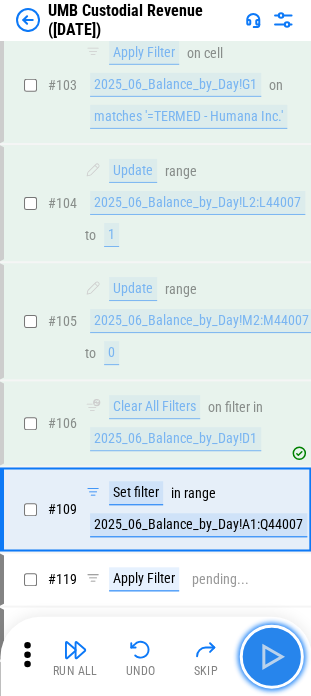 click at bounding box center (271, 656) 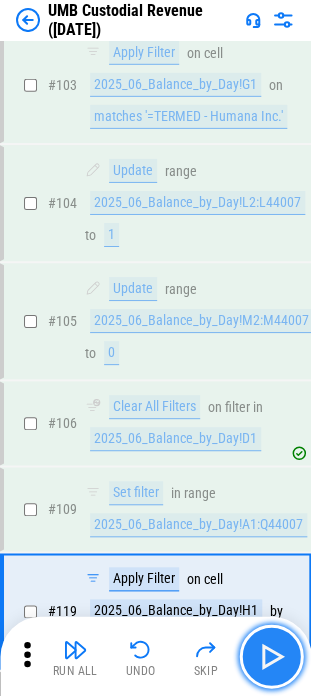 click at bounding box center (271, 656) 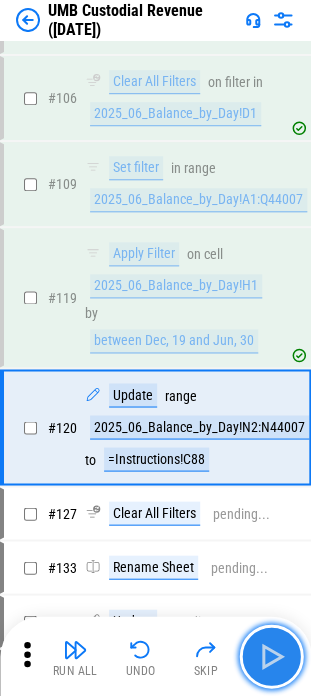 click at bounding box center (271, 656) 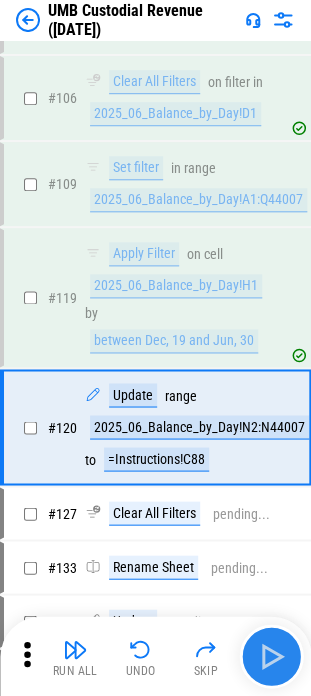 scroll, scrollTop: 2873, scrollLeft: 0, axis: vertical 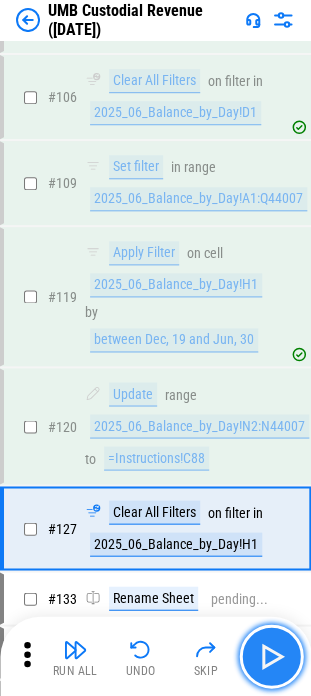 click at bounding box center (271, 656) 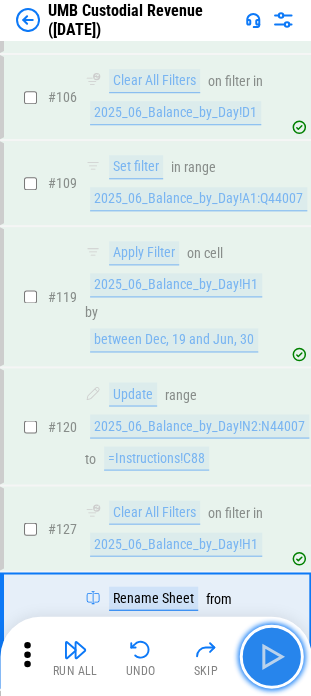 click at bounding box center [271, 656] 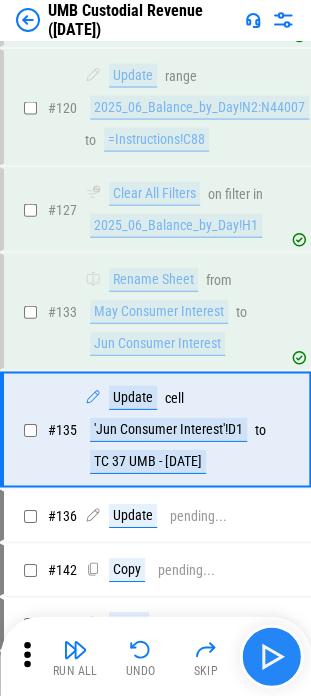 scroll, scrollTop: 3192, scrollLeft: 0, axis: vertical 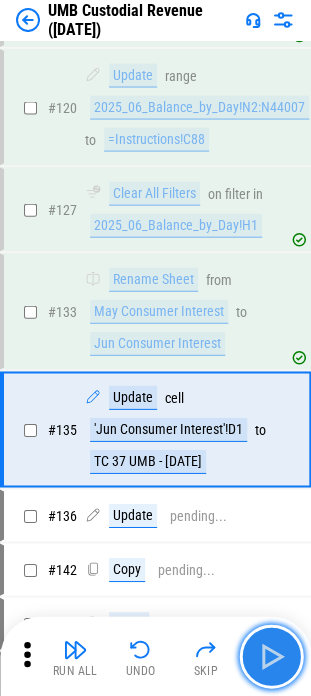 click at bounding box center (271, 656) 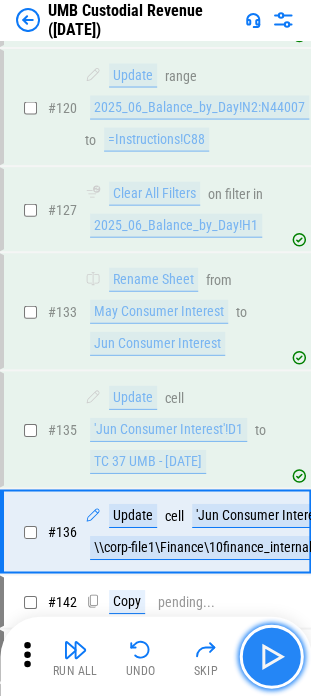 click at bounding box center [271, 656] 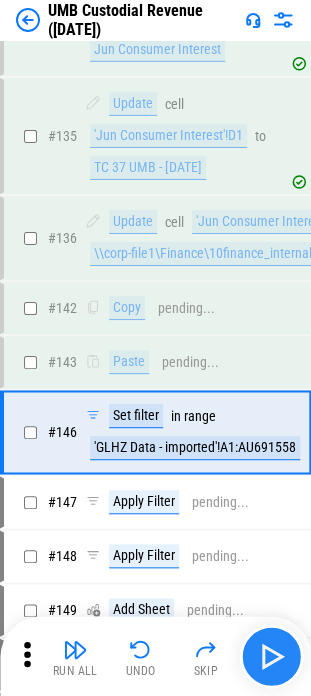 scroll, scrollTop: 3486, scrollLeft: 0, axis: vertical 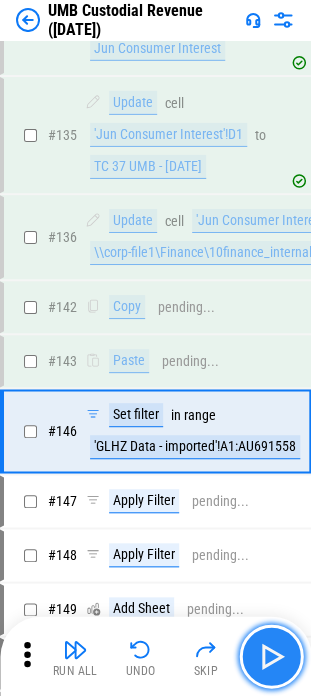 click at bounding box center [271, 656] 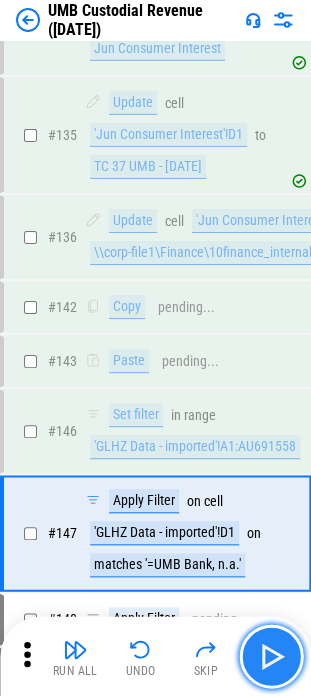 click at bounding box center [271, 656] 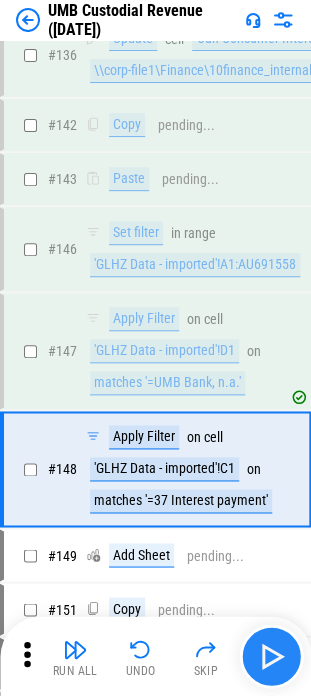 scroll, scrollTop: 3704, scrollLeft: 0, axis: vertical 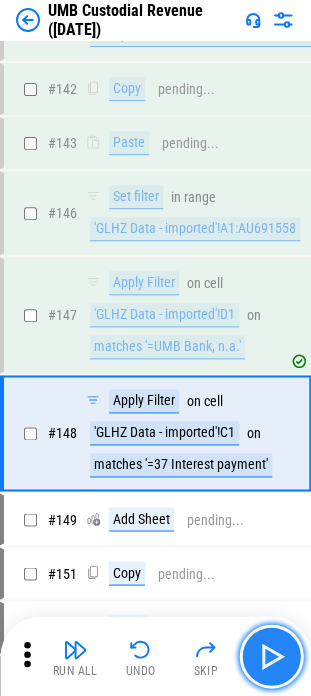 click at bounding box center (271, 656) 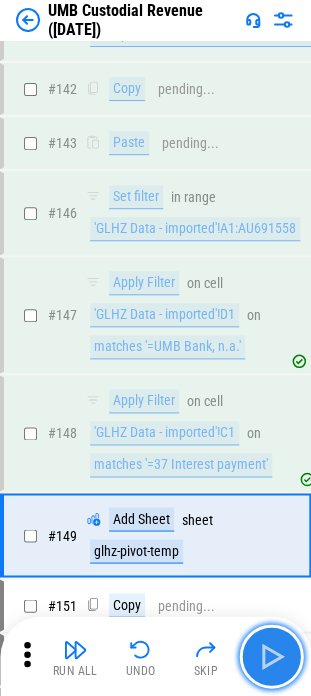 click at bounding box center [271, 656] 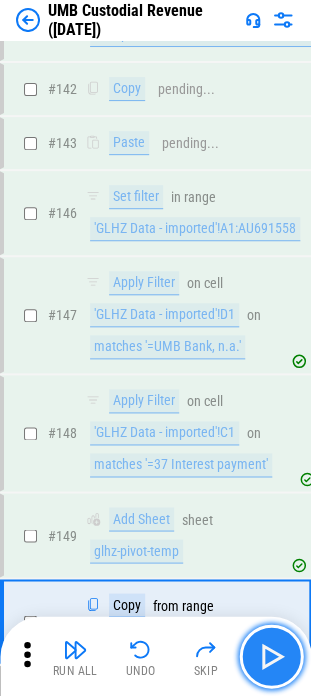 click at bounding box center [271, 656] 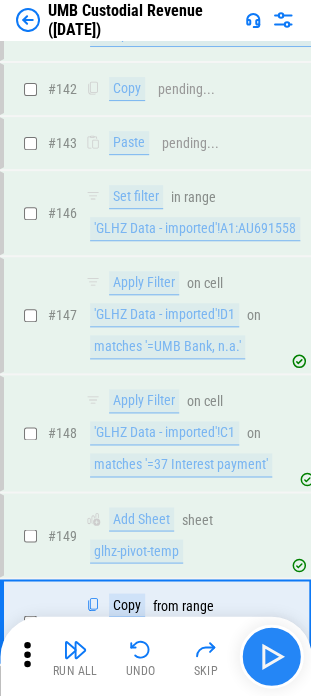 click on "Run All Undo Skip" at bounding box center (157, 656) 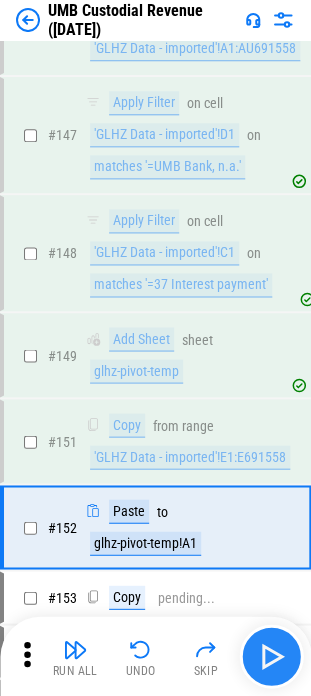 scroll, scrollTop: 3976, scrollLeft: 0, axis: vertical 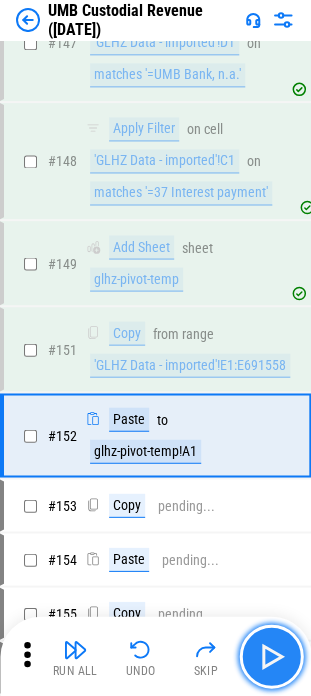 click at bounding box center (271, 656) 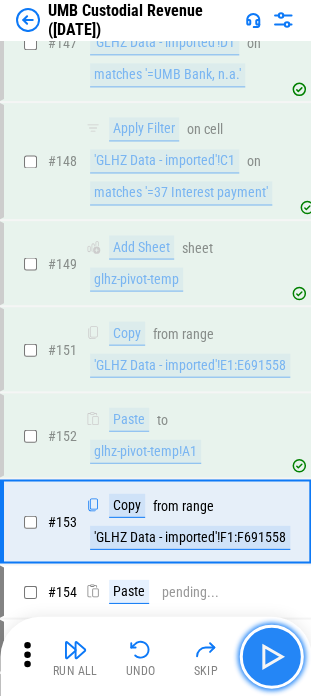 click at bounding box center (271, 656) 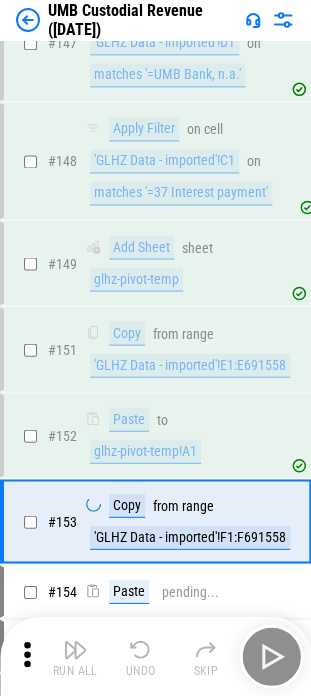 click on "Run All Undo Skip" at bounding box center [157, 656] 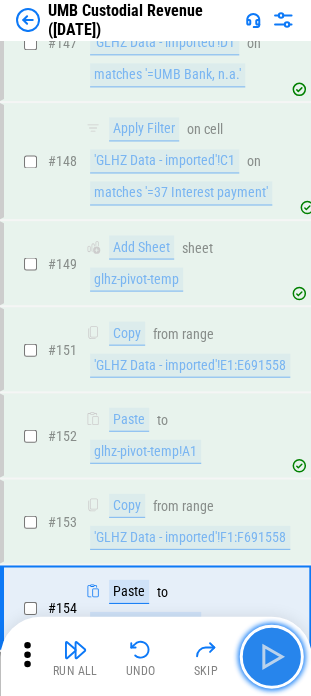 click at bounding box center (271, 656) 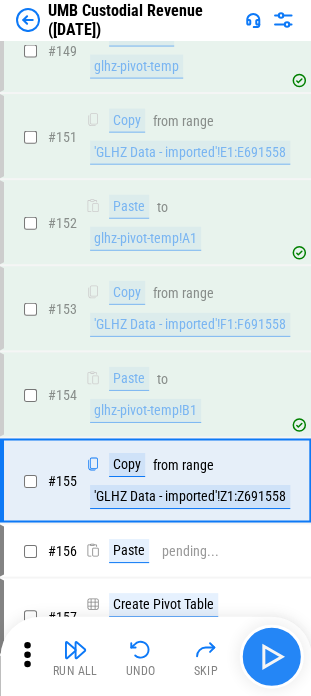 scroll, scrollTop: 4232, scrollLeft: 0, axis: vertical 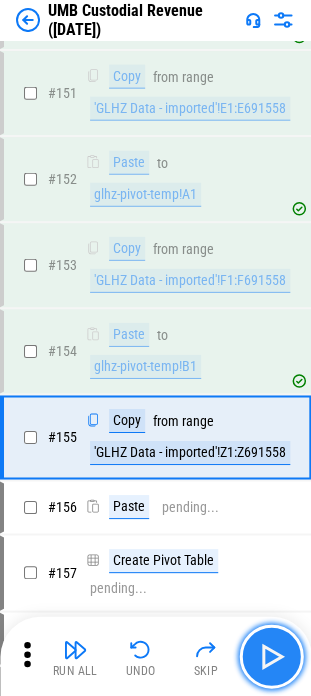 click at bounding box center [271, 656] 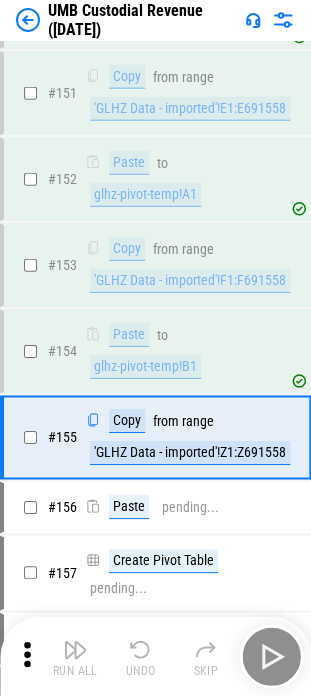 click on "Run All Undo Skip" at bounding box center (157, 656) 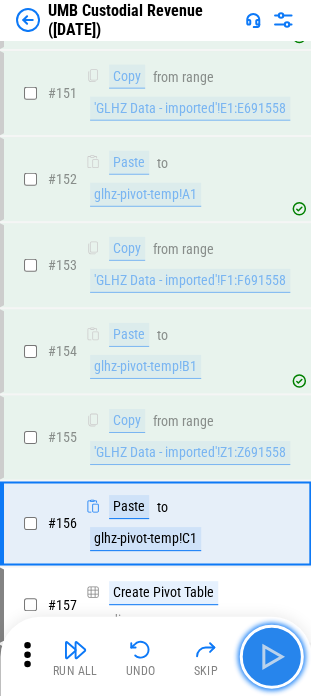 click at bounding box center (271, 656) 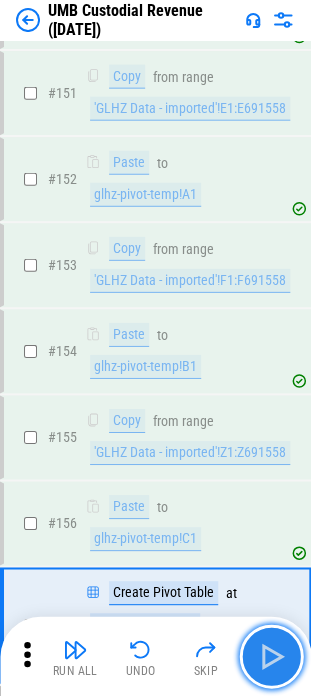 click at bounding box center (271, 656) 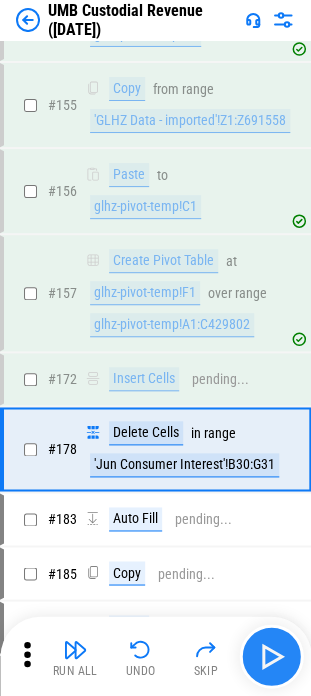 scroll, scrollTop: 4574, scrollLeft: 0, axis: vertical 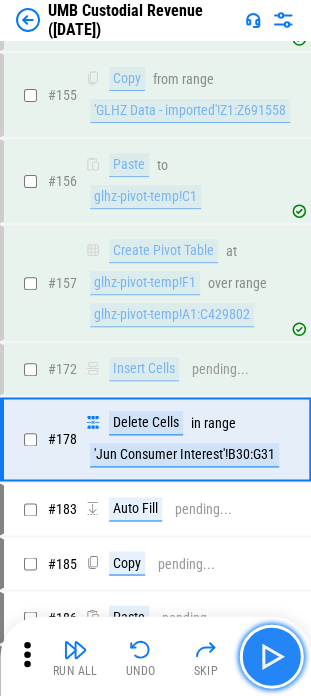 click at bounding box center (271, 656) 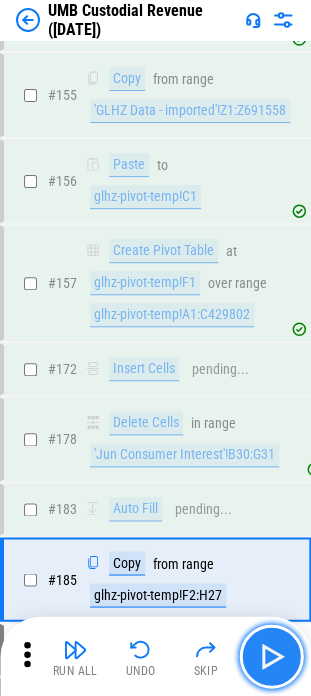 click at bounding box center [271, 656] 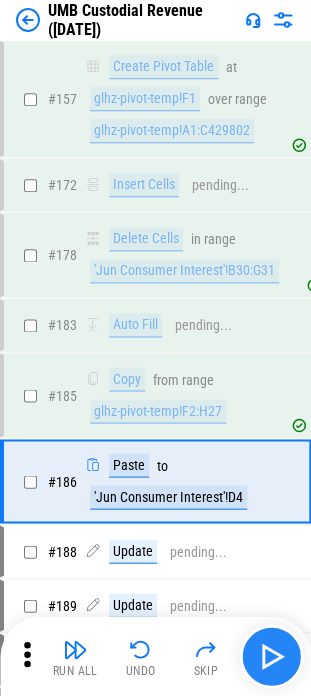 scroll, scrollTop: 4798, scrollLeft: 0, axis: vertical 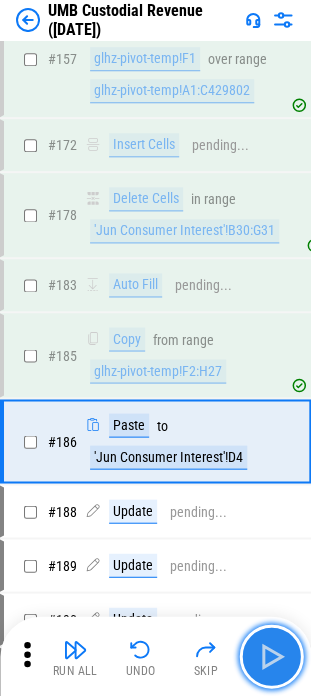 click at bounding box center [271, 656] 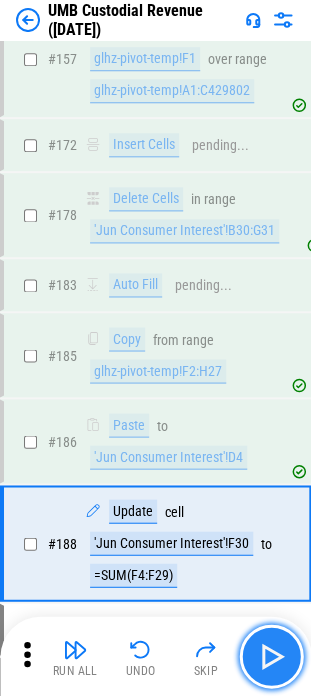 click at bounding box center (271, 656) 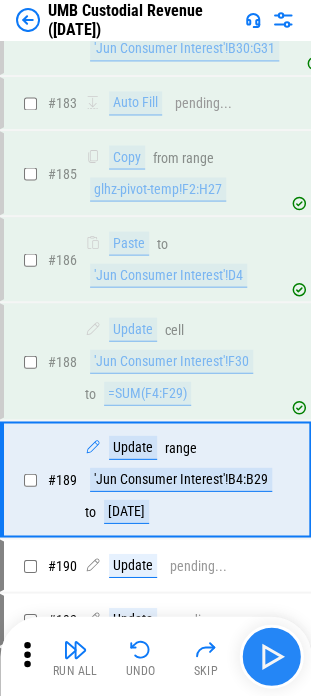 scroll, scrollTop: 5016, scrollLeft: 0, axis: vertical 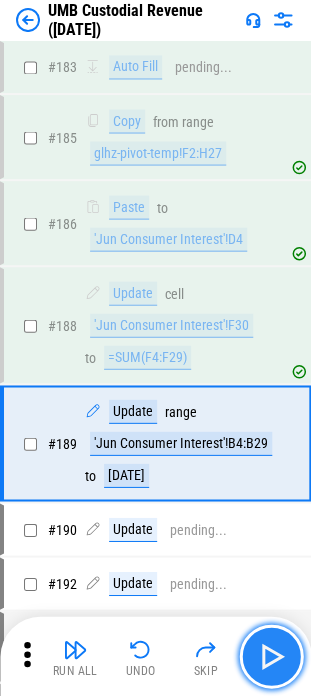 click at bounding box center [271, 656] 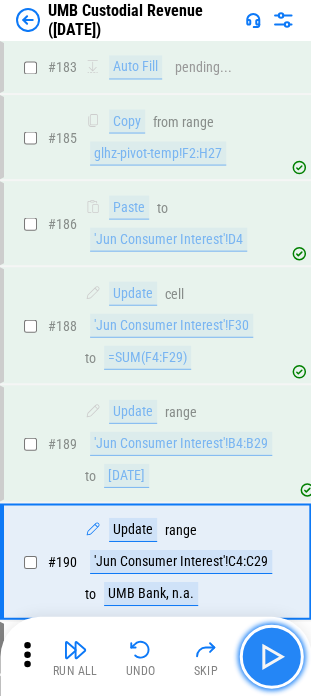 click at bounding box center [271, 656] 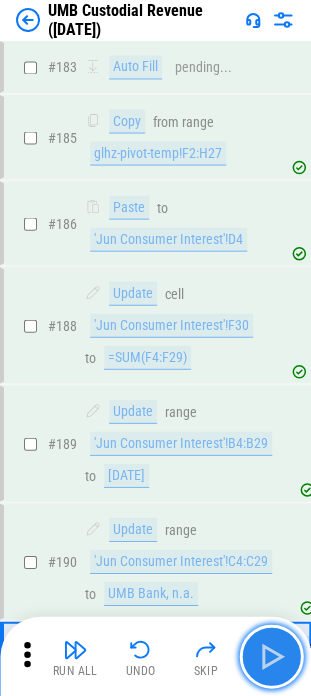 click at bounding box center (271, 656) 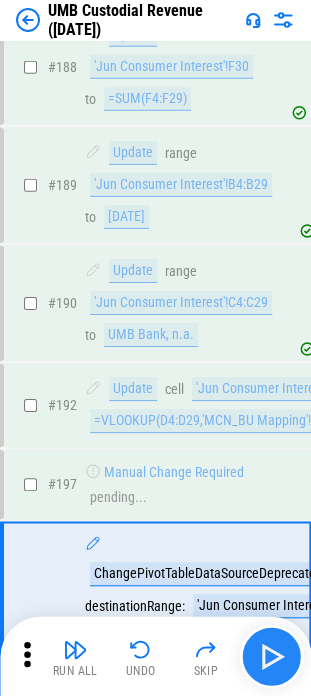 scroll, scrollTop: 5492, scrollLeft: 0, axis: vertical 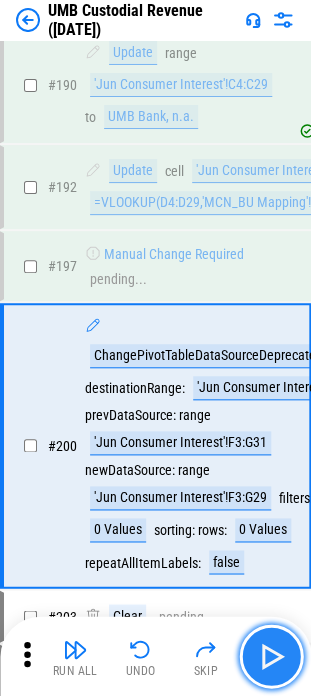 click at bounding box center (271, 656) 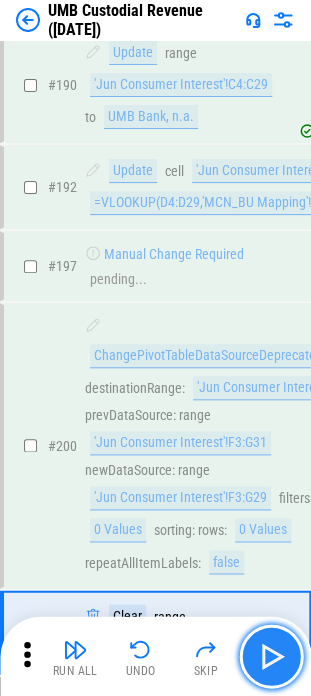 click at bounding box center (271, 656) 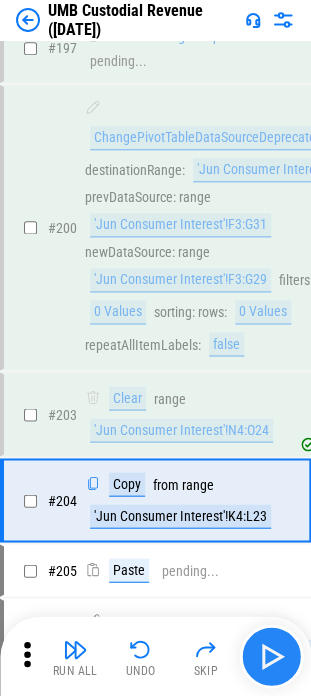 scroll, scrollTop: 5762, scrollLeft: 0, axis: vertical 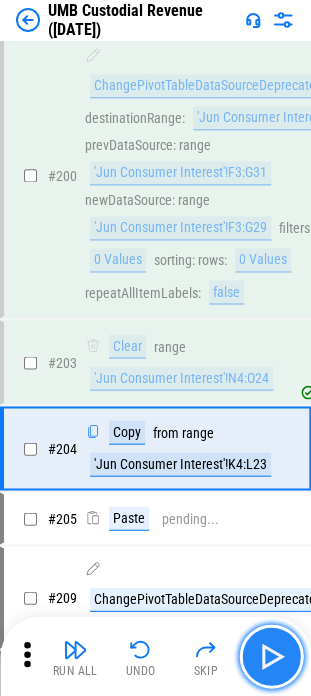 click at bounding box center [271, 656] 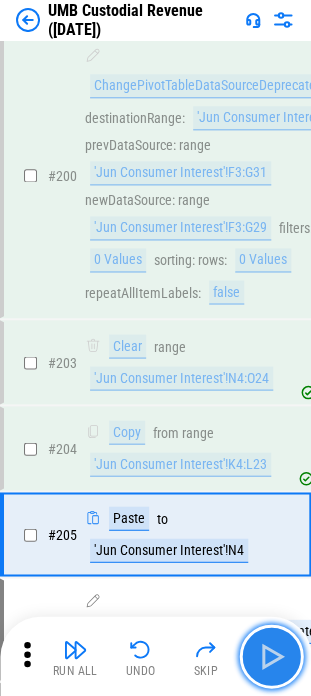 click at bounding box center (271, 656) 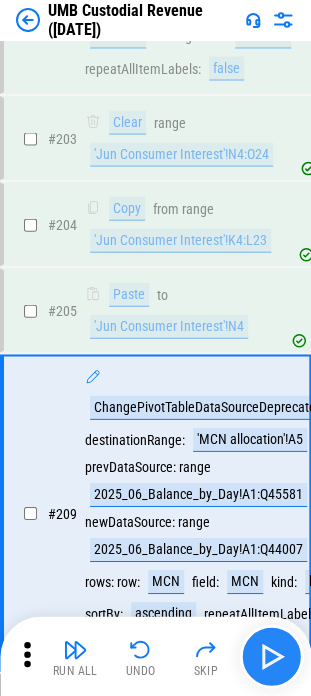 scroll, scrollTop: 6048, scrollLeft: 0, axis: vertical 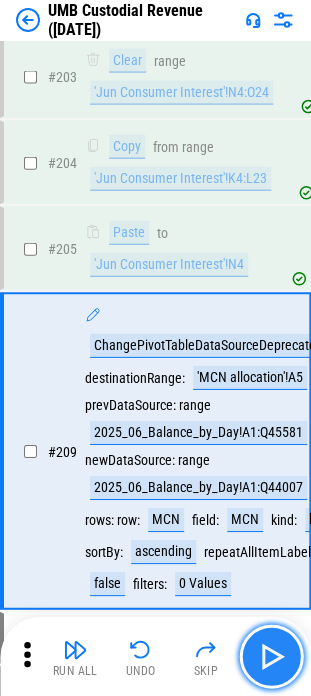 click at bounding box center (271, 656) 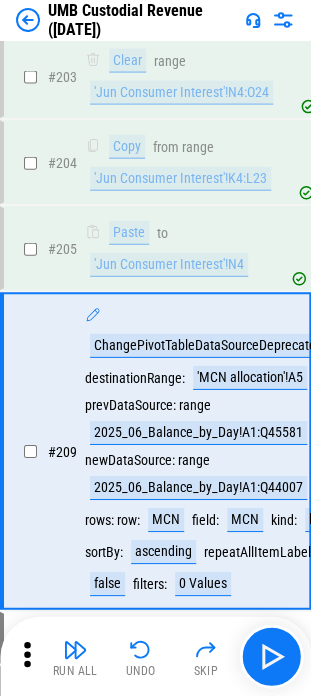 click on "Run All Undo Skip" at bounding box center (157, 656) 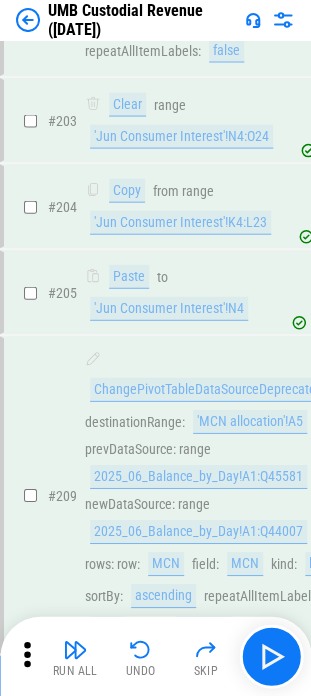 scroll, scrollTop: 6176, scrollLeft: 0, axis: vertical 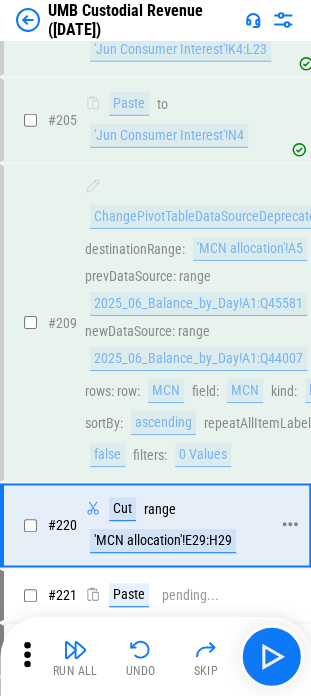 click on "'MCN allocation'!E29:H29" at bounding box center (163, 541) 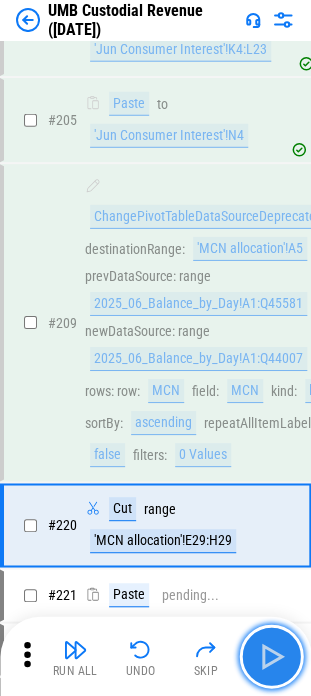 click at bounding box center [271, 656] 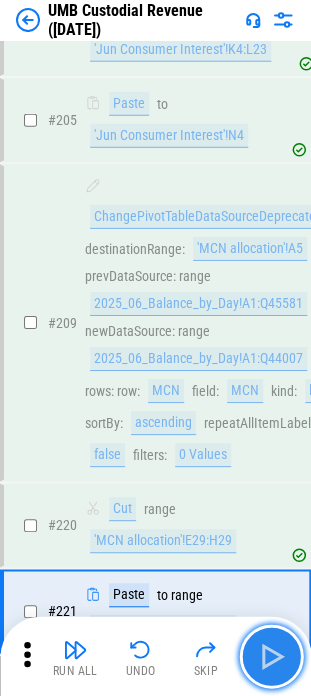 click at bounding box center (271, 656) 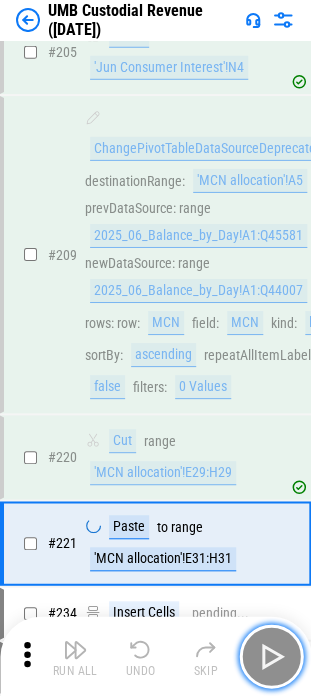 click at bounding box center (271, 656) 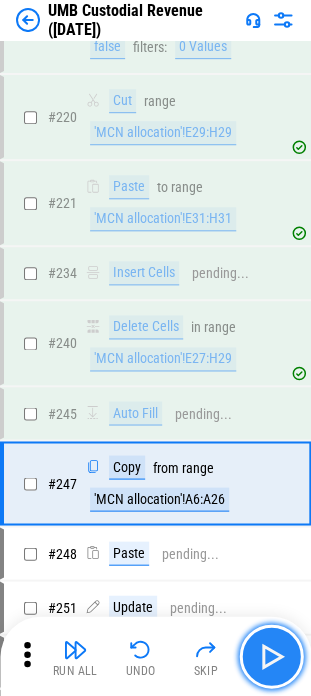 scroll, scrollTop: 6613, scrollLeft: 0, axis: vertical 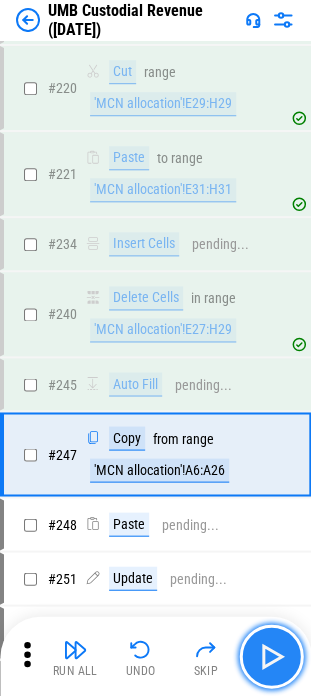 click at bounding box center [271, 656] 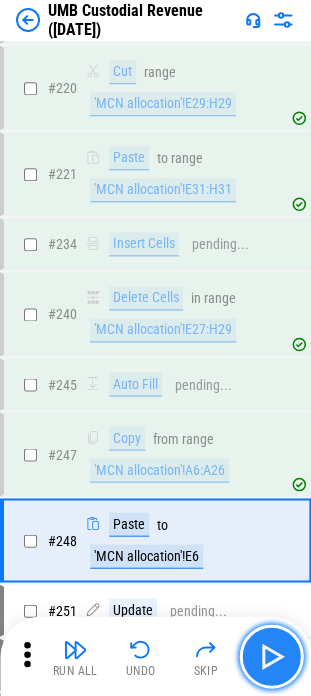 click at bounding box center (271, 656) 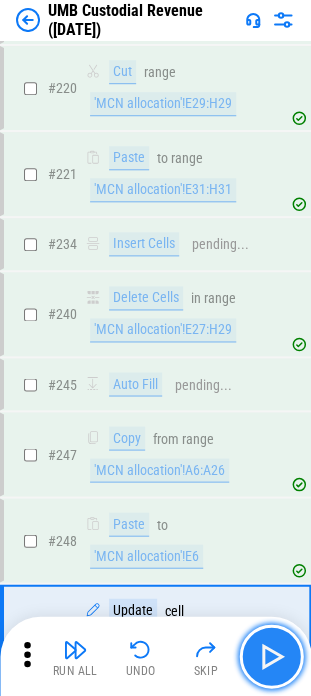 click at bounding box center (271, 656) 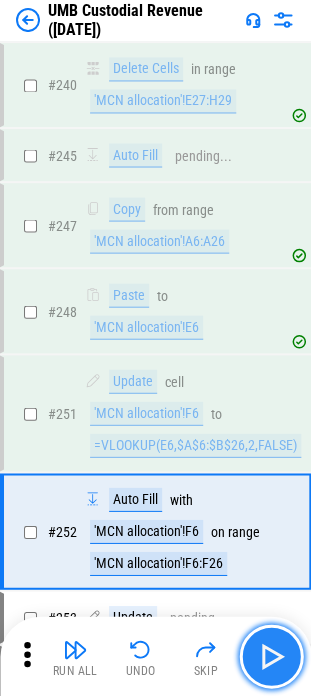 scroll, scrollTop: 6916, scrollLeft: 0, axis: vertical 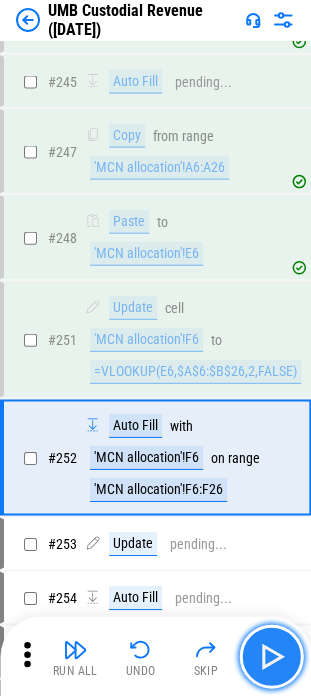 click at bounding box center (271, 656) 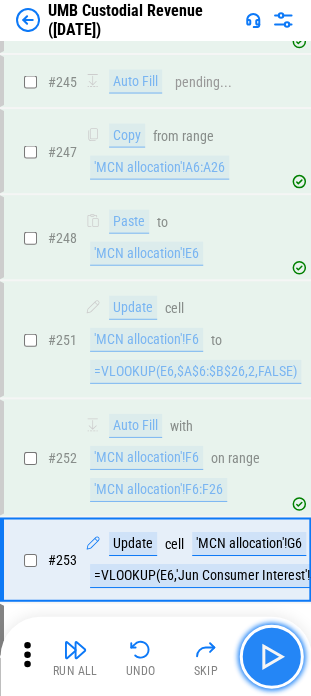 click at bounding box center [271, 656] 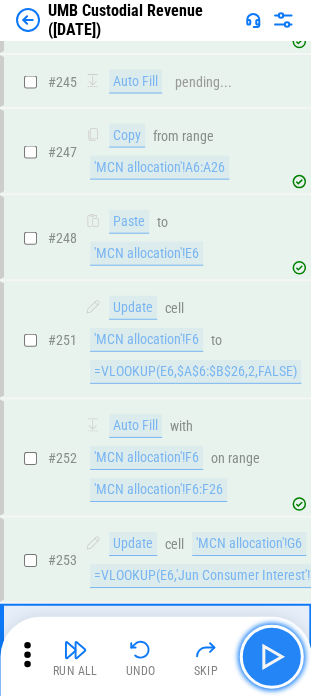 click at bounding box center (271, 656) 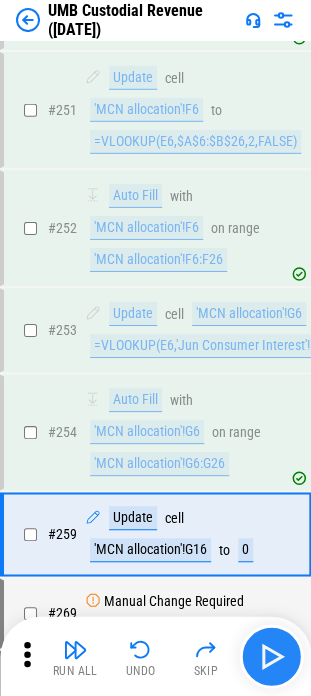 scroll, scrollTop: 7220, scrollLeft: 0, axis: vertical 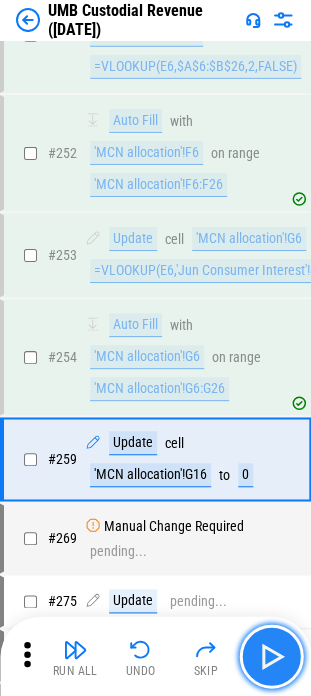 click at bounding box center (271, 656) 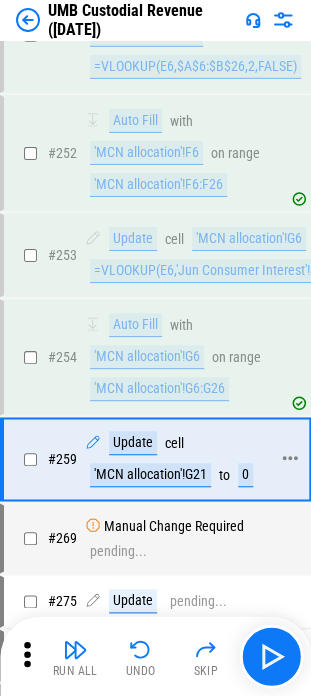 click on "'MCN allocation'!G21" at bounding box center (150, 475) 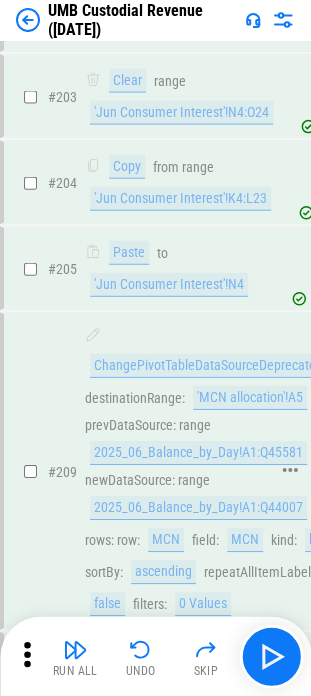 scroll, scrollTop: 6020, scrollLeft: 0, axis: vertical 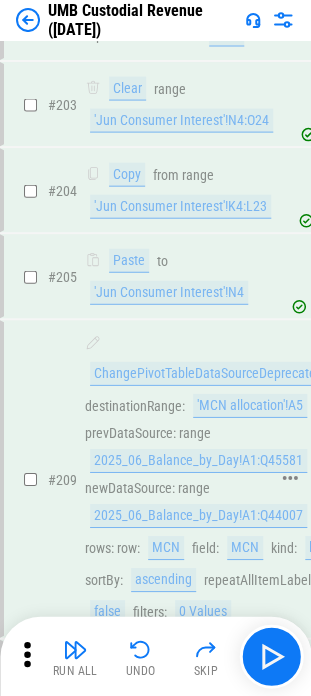 click on "ChangePivotTableDataSourceDeprecatedAction" at bounding box center [226, 373] 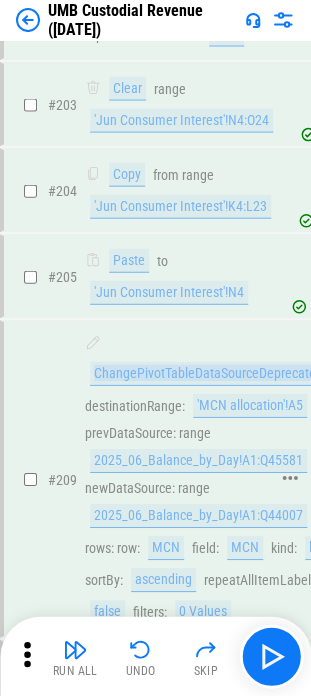 click on "ChangePivotTableDataSourceDeprecatedAction" at bounding box center (226, 373) 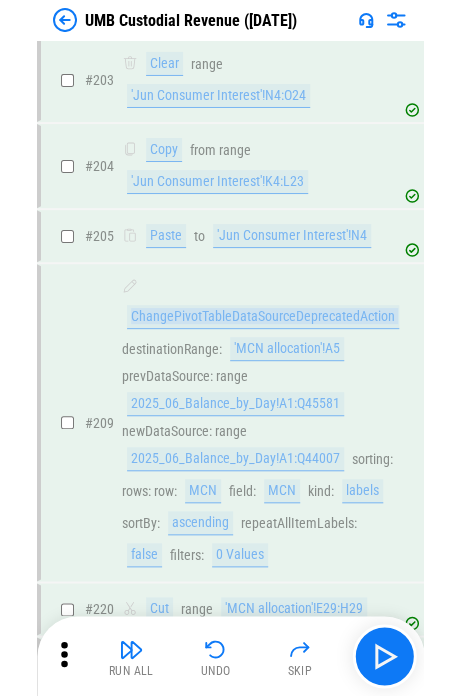 scroll, scrollTop: 5011, scrollLeft: 0, axis: vertical 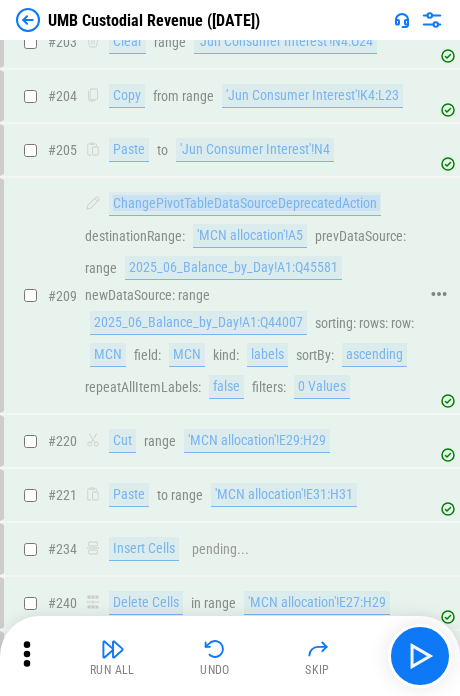 click on "ChangePivotTableDataSourceDeprecatedAction" at bounding box center (245, 204) 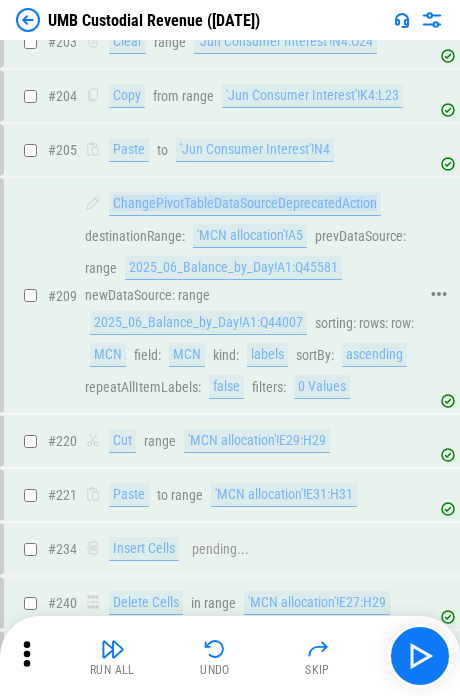 click on "ChangePivotTableDataSourceDeprecatedAction" at bounding box center [245, 204] 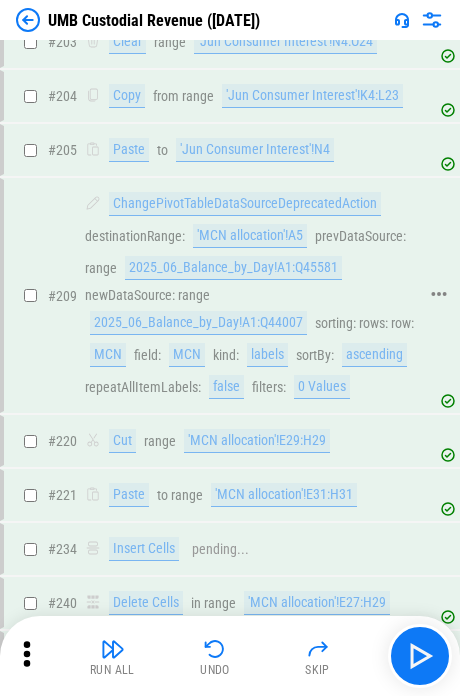 click on "'MCN allocation'!A5" at bounding box center [250, 236] 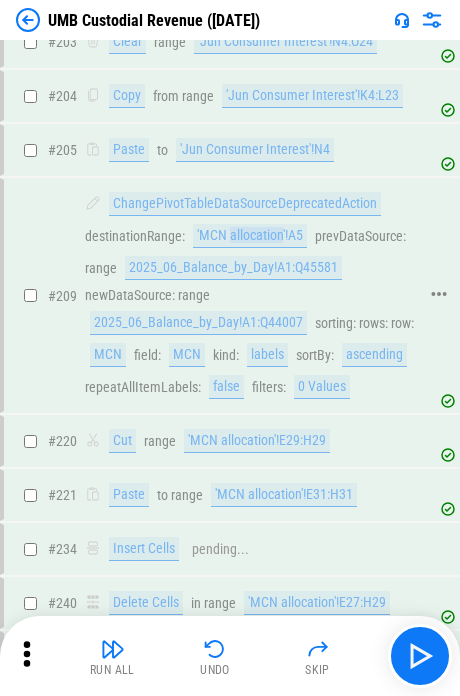 click on "'MCN allocation'!A5" at bounding box center [250, 236] 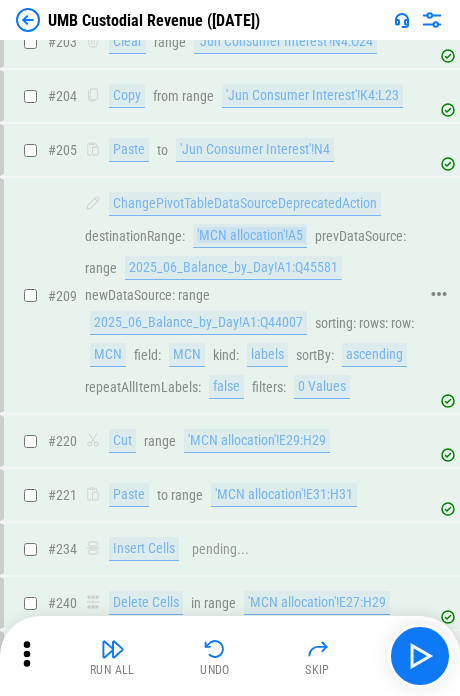 click on "'MCN allocation'!A5" at bounding box center (250, 236) 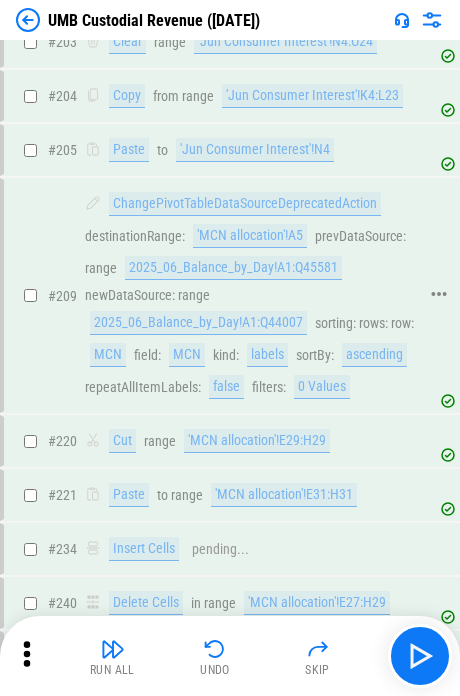 click on "ChangePivotTableDataSourceDeprecatedAction" at bounding box center (245, 204) 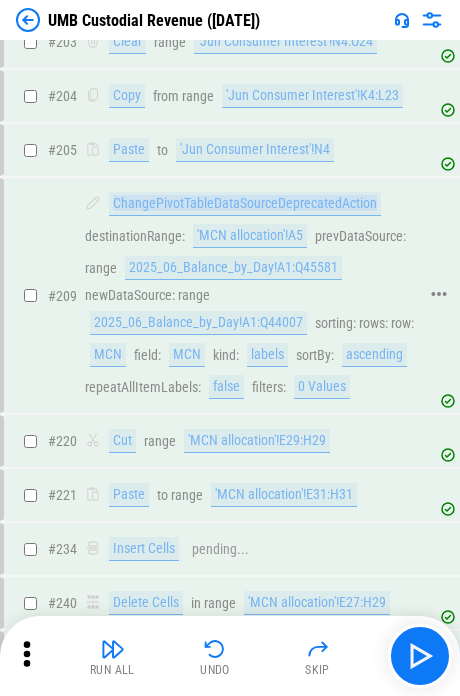 click on "ChangePivotTableDataSourceDeprecatedAction" at bounding box center (245, 204) 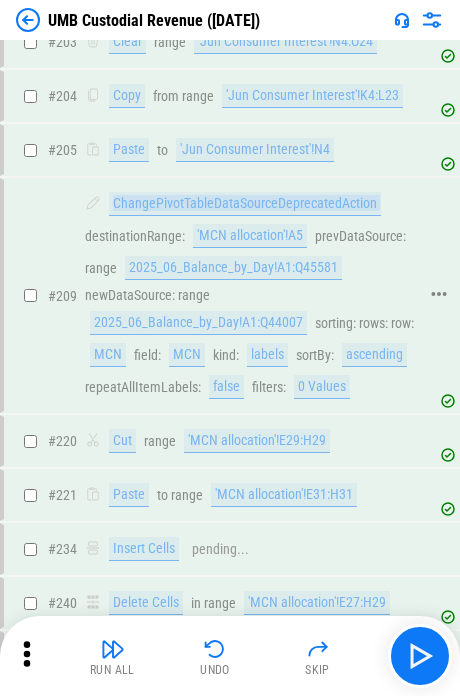 click on "ChangePivotTableDataSourceDeprecatedAction" at bounding box center [245, 204] 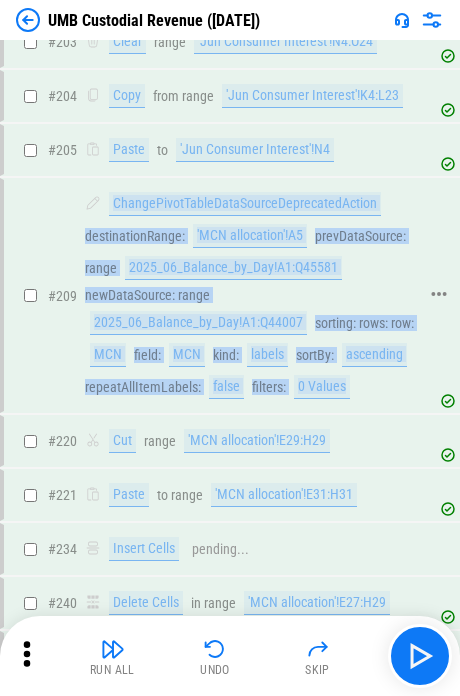 drag, startPoint x: 341, startPoint y: 344, endPoint x: 70, endPoint y: 161, distance: 327.00153 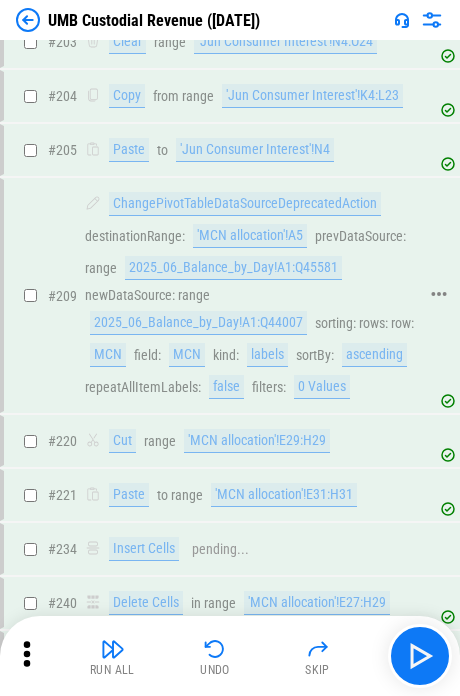 click on "# 209 ChangePivotTableDataSourceDeprecatedAction destinationRange : 'MCN allocation'!A5 prevDataSource : range 2025_06_Balance_by_Day!A1:Q45581 newDataSource : range 2025_06_Balance_by_Day!A1:Q44007 sorting : rows : row : MCN field : MCN kind : labels sortBy : ascending repeatAllItemLabels : false filters : 0 Values" at bounding box center [221, 295] 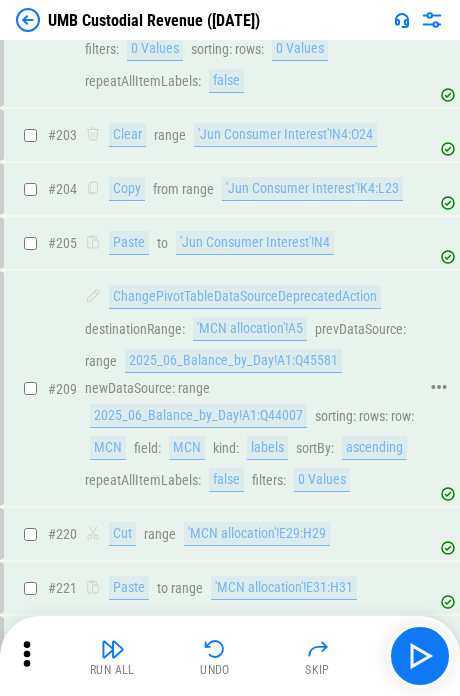 scroll, scrollTop: 4911, scrollLeft: 0, axis: vertical 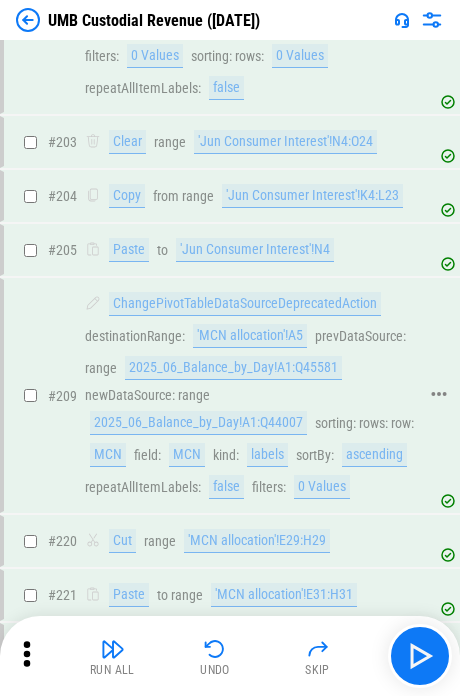 click on "ChangePivotTableDataSourceDeprecatedAction" at bounding box center [245, 304] 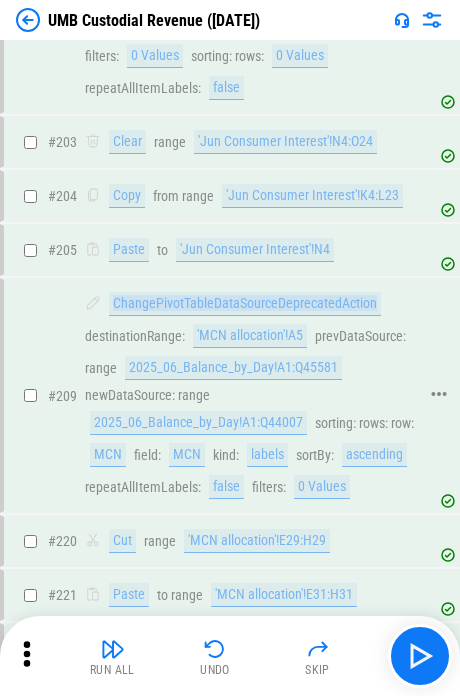 click on "ChangePivotTableDataSourceDeprecatedAction" at bounding box center [245, 304] 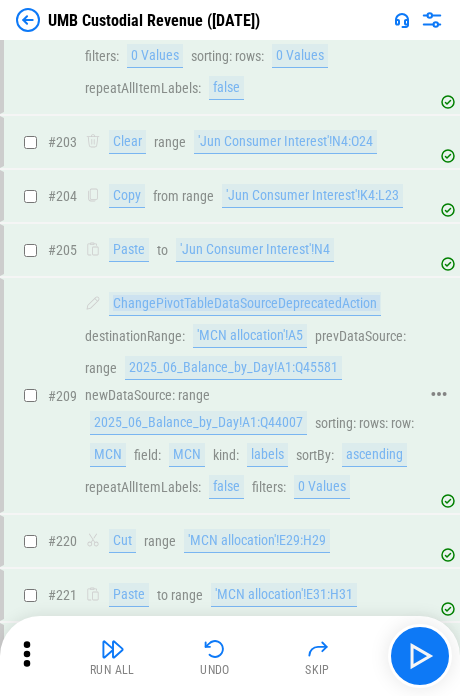 drag, startPoint x: 172, startPoint y: 260, endPoint x: 264, endPoint y: 290, distance: 96.76776 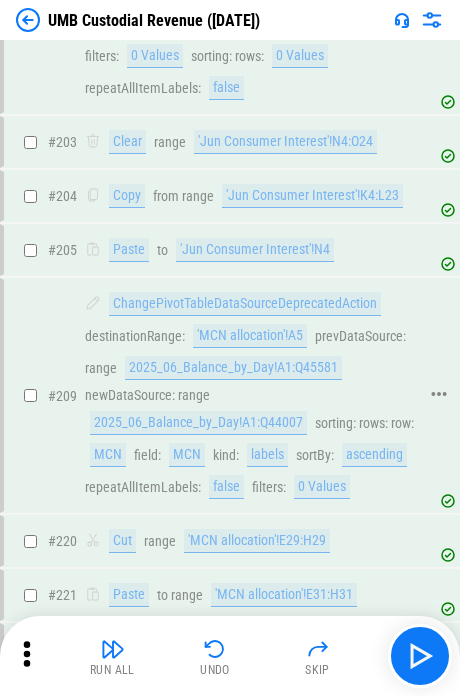 click on "'MCN allocation'!A5" at bounding box center [250, 336] 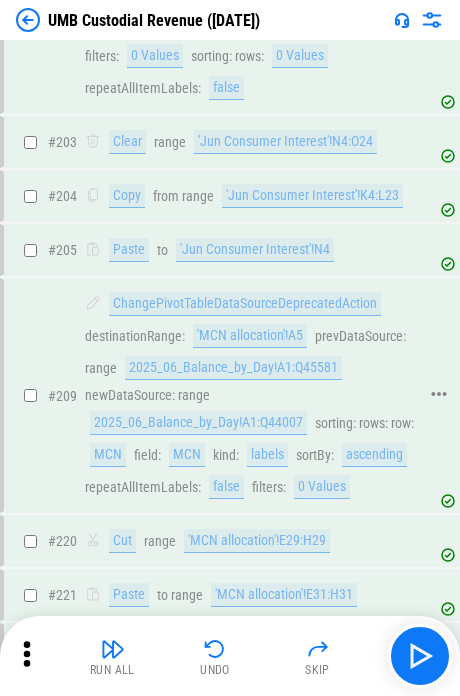 click on "'MCN allocation'!A5" at bounding box center [250, 336] 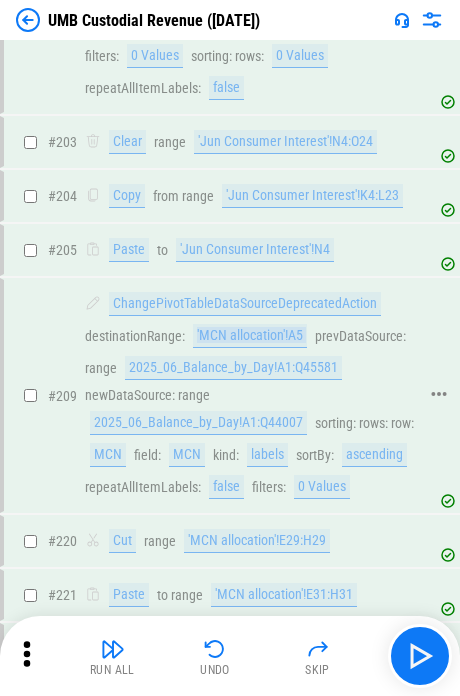 click on "'MCN allocation'!A5" at bounding box center (250, 336) 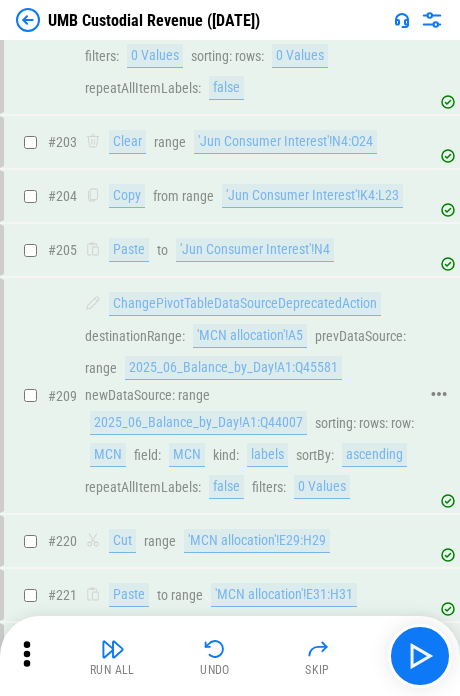 click on "2025_06_Balance_by_Day!A1:Q45581" at bounding box center (233, 368) 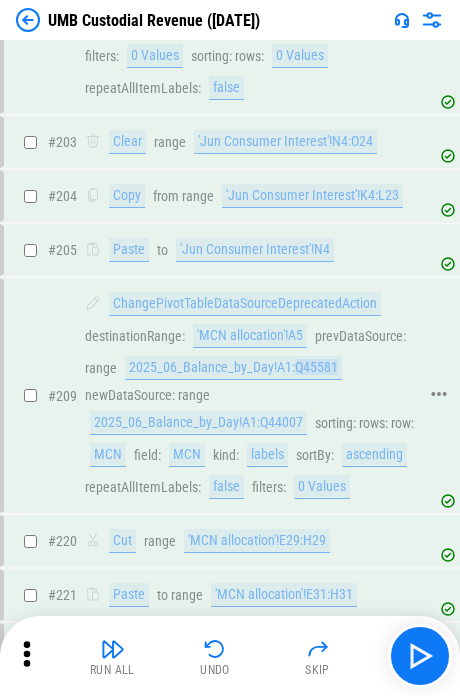 click on "2025_06_Balance_by_Day!A1:Q45581" at bounding box center [233, 368] 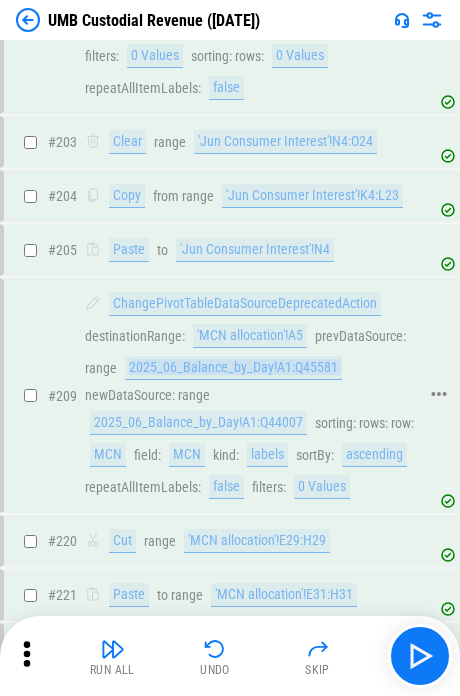 click on "2025_06_Balance_by_Day!A1:Q45581" at bounding box center [233, 368] 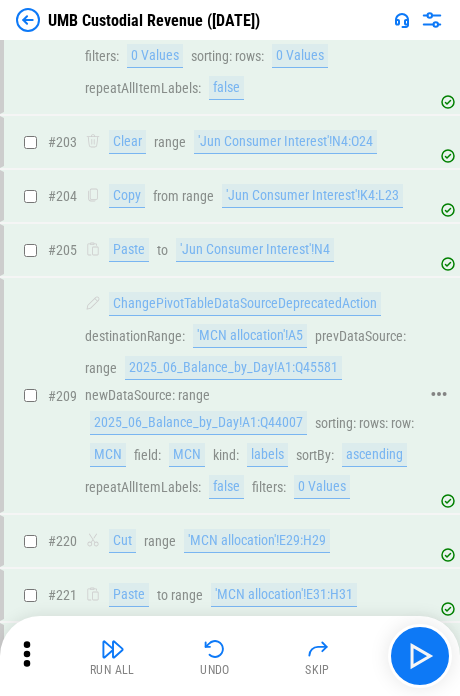 click on "2025_06_Balance_by_Day!A1:Q44007" at bounding box center (198, 423) 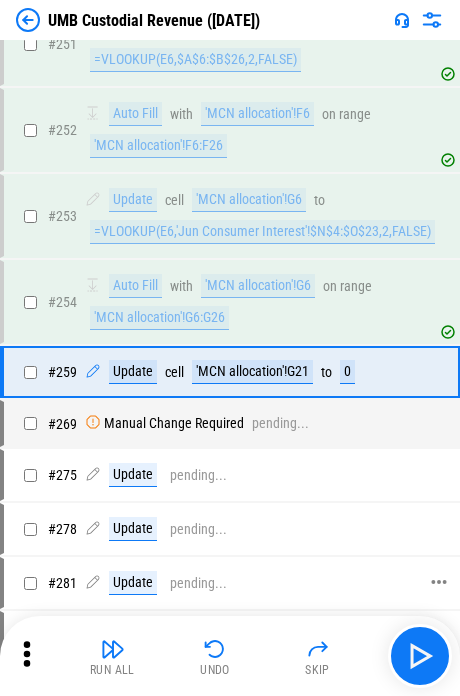 scroll, scrollTop: 5811, scrollLeft: 0, axis: vertical 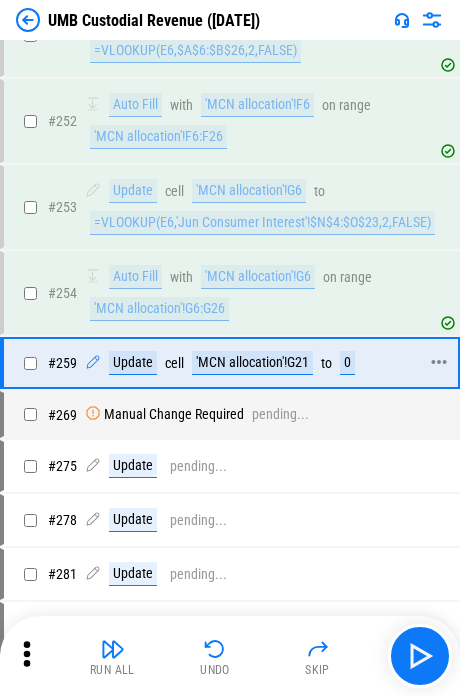 click on "# 259 Update cell 'MCN allocation'!G21 to 0" at bounding box center (229, 363) 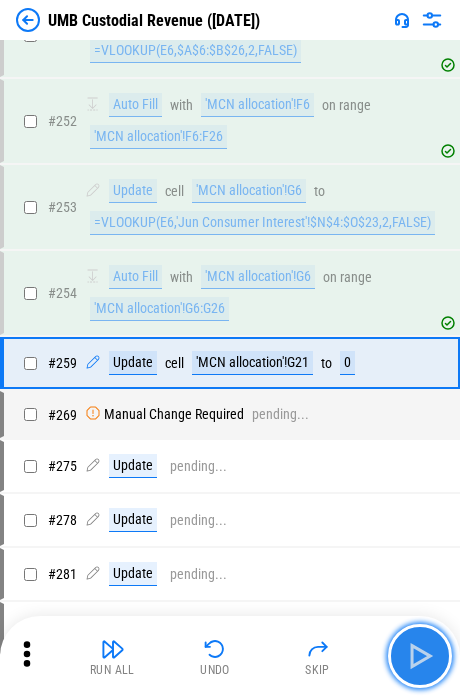 click at bounding box center (420, 656) 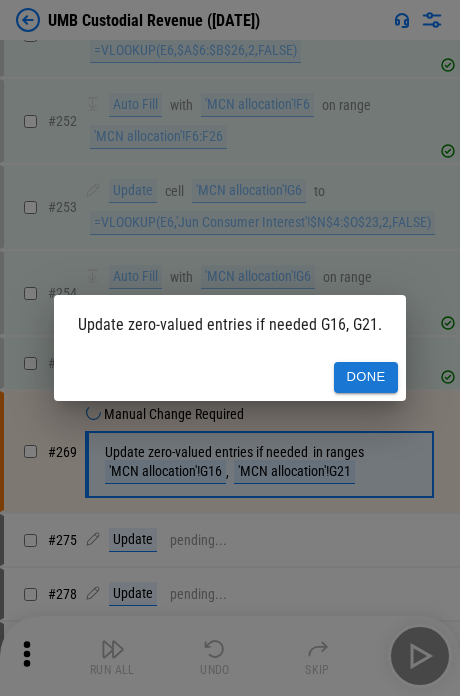 click on "Update zero-valued entries if needed
G16, G21. Done" at bounding box center [230, 348] 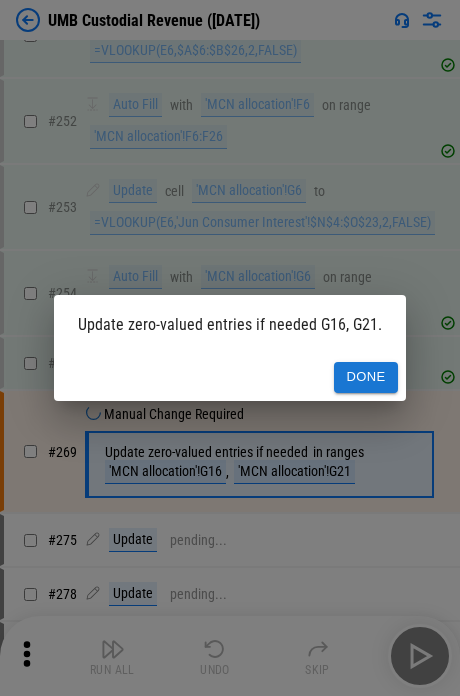 click on "Done" at bounding box center [366, 377] 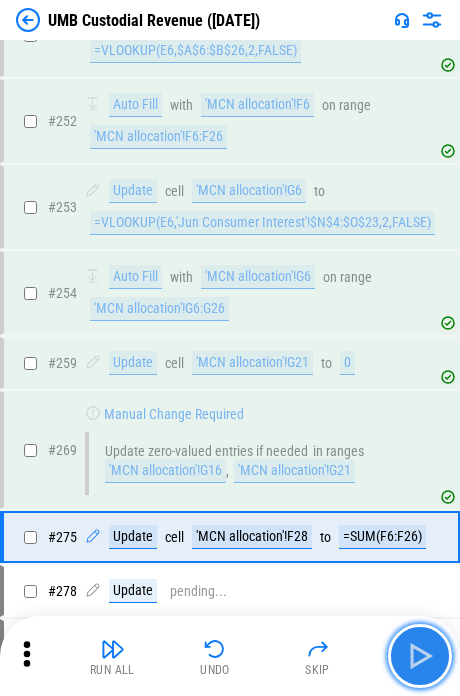 click at bounding box center (420, 656) 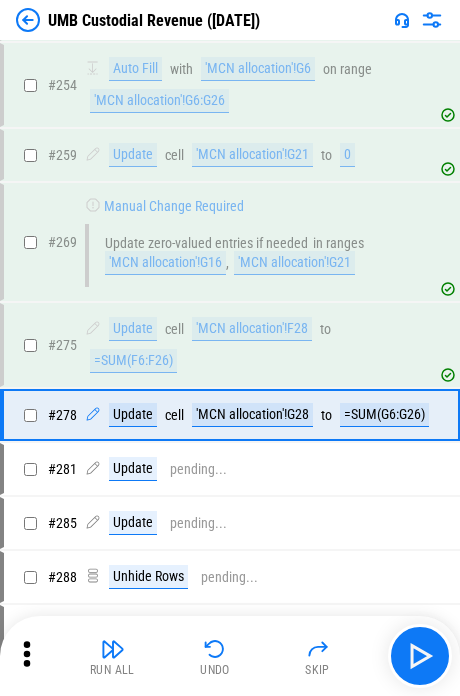 scroll, scrollTop: 6056, scrollLeft: 0, axis: vertical 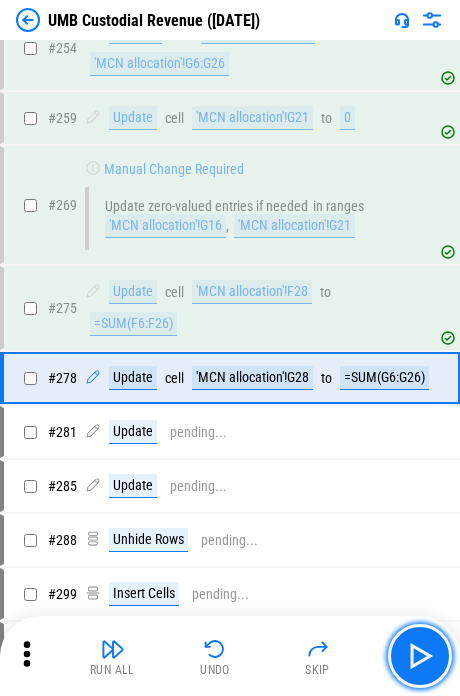 click at bounding box center (420, 656) 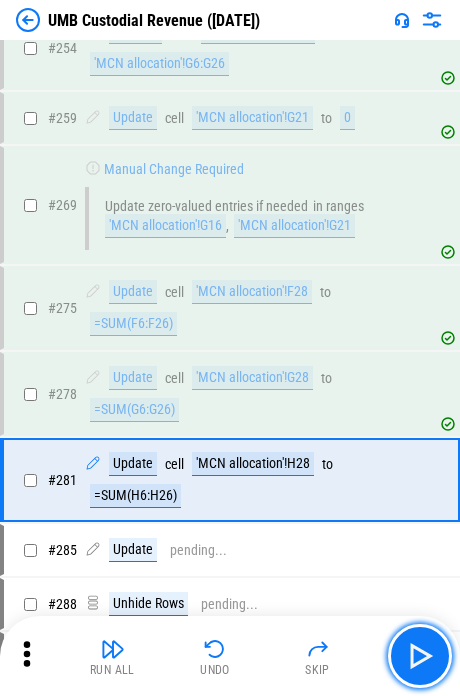 click at bounding box center [420, 656] 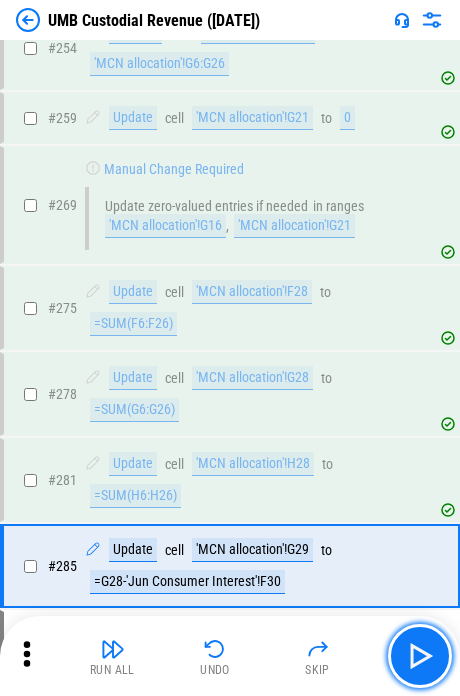 click at bounding box center (420, 656) 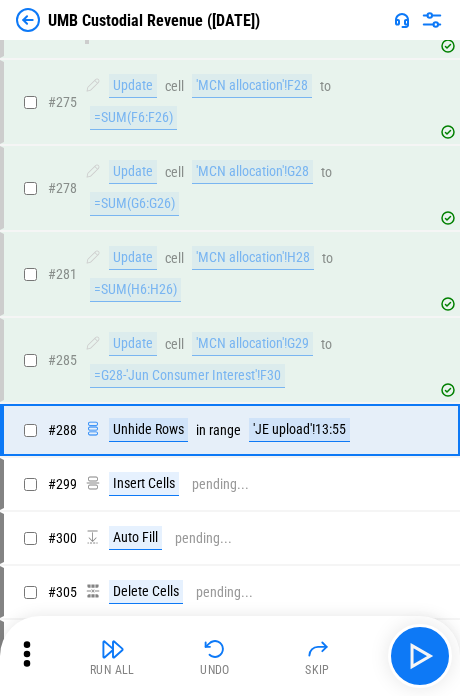 scroll, scrollTop: 6296, scrollLeft: 0, axis: vertical 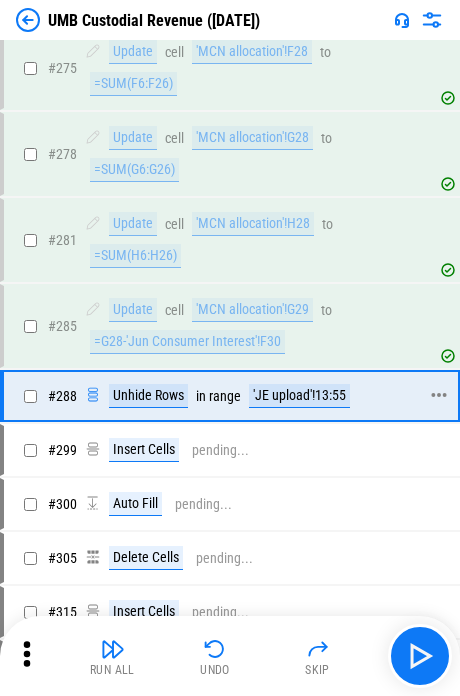 click on "'JE upload'!13:55" at bounding box center [299, 396] 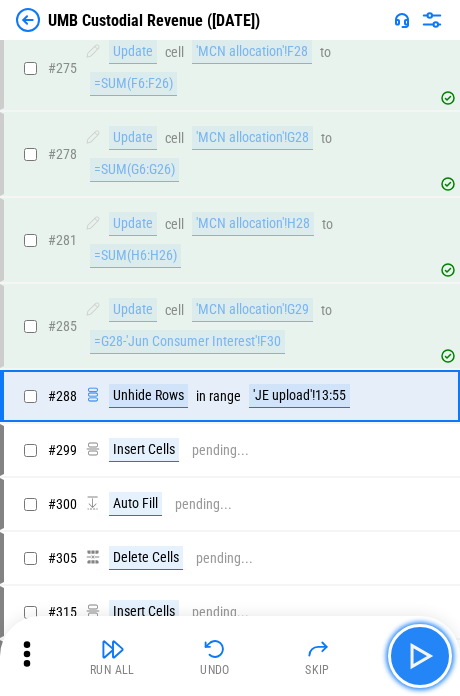 click at bounding box center [420, 656] 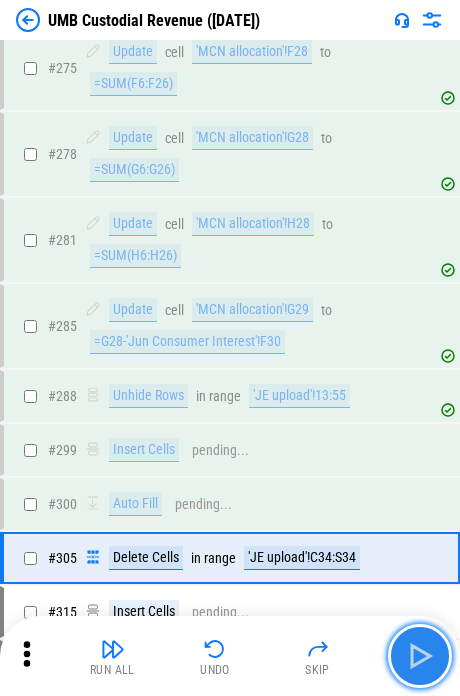 click at bounding box center (420, 656) 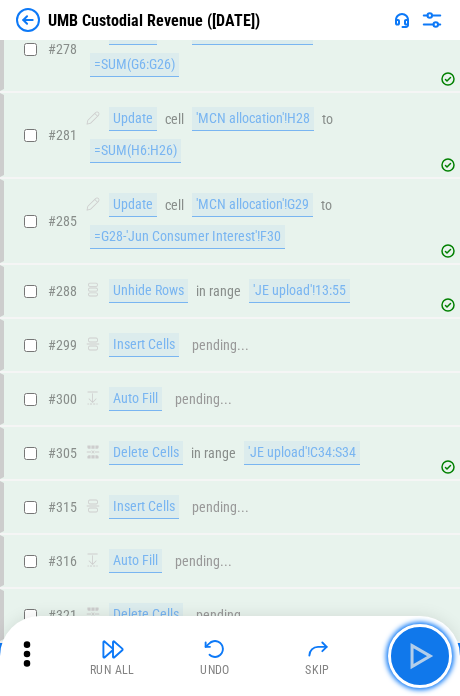 click at bounding box center (420, 656) 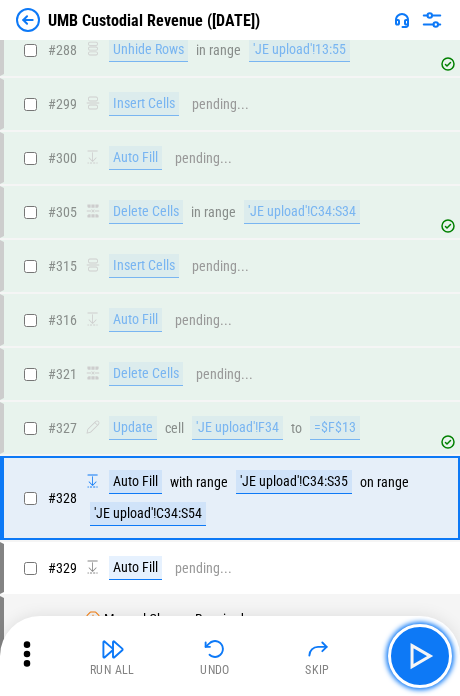 scroll, scrollTop: 6741, scrollLeft: 0, axis: vertical 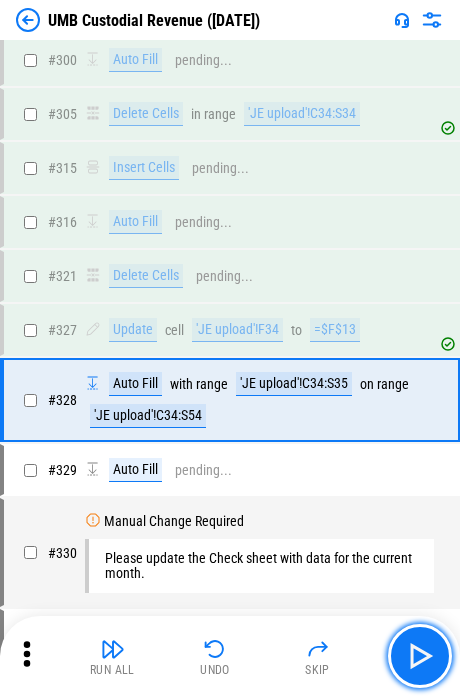 click at bounding box center [420, 656] 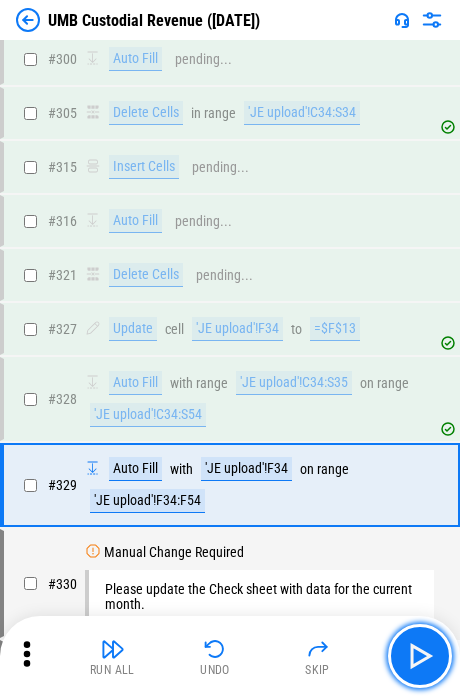 click at bounding box center (420, 656) 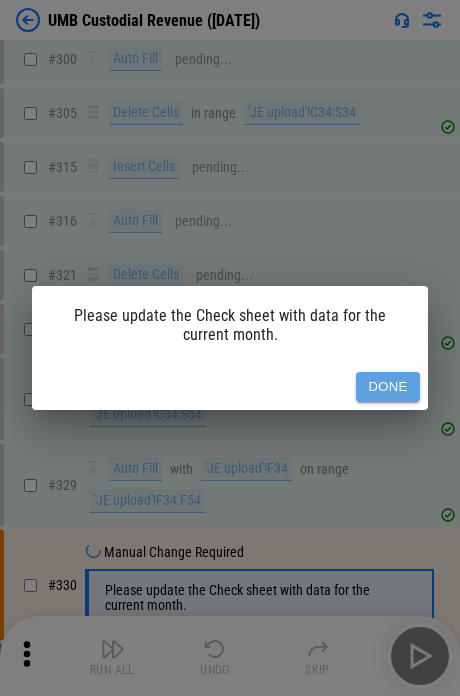 click on "Done" at bounding box center [388, 387] 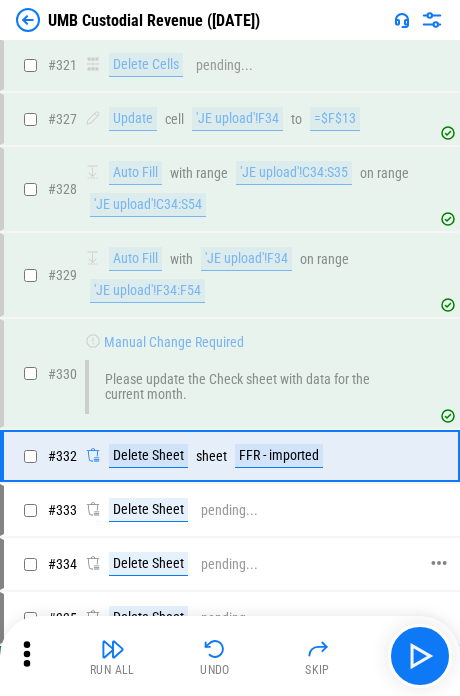 scroll, scrollTop: 6991, scrollLeft: 0, axis: vertical 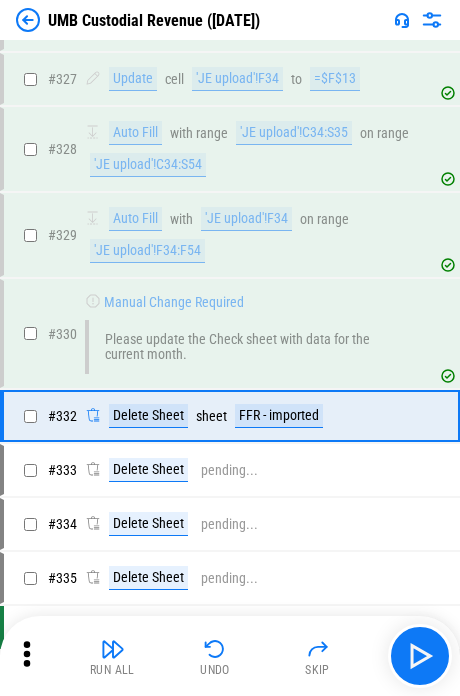 click at bounding box center [215, 649] 